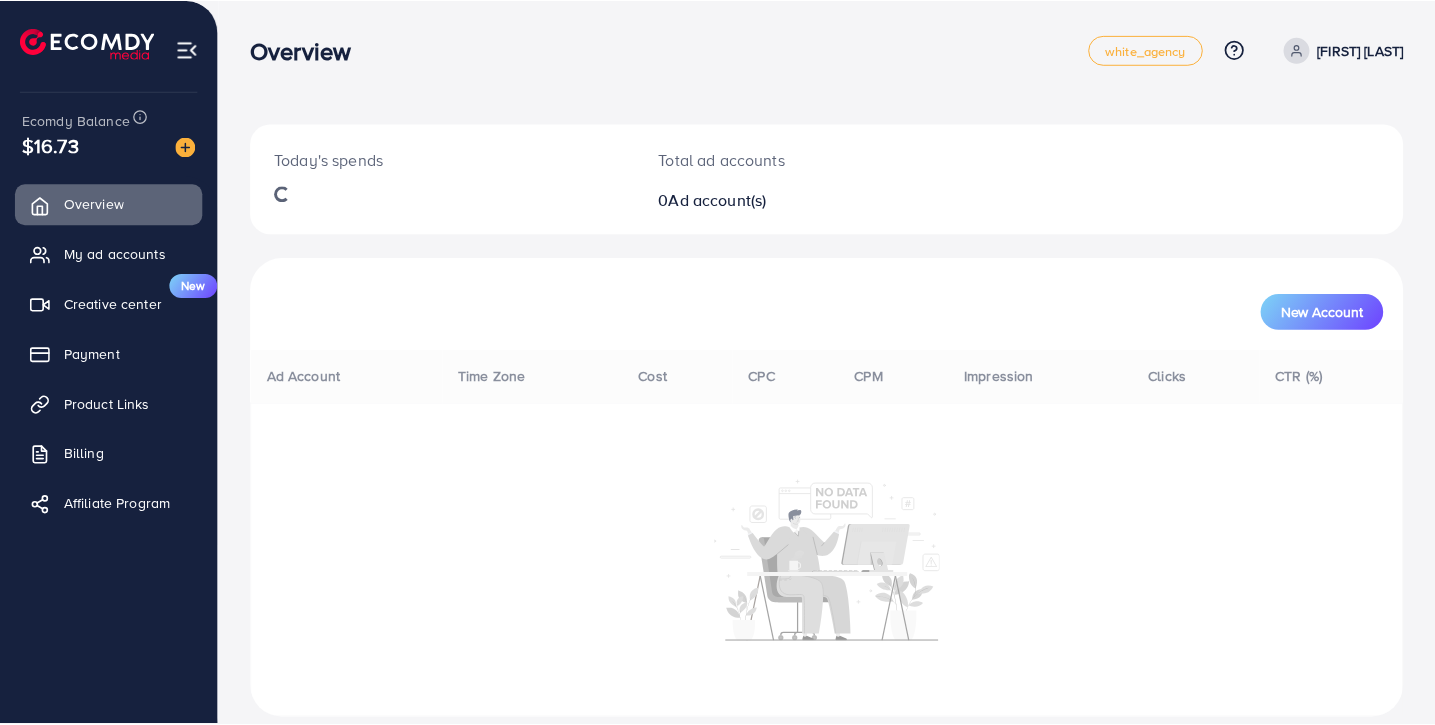 scroll, scrollTop: 0, scrollLeft: 0, axis: both 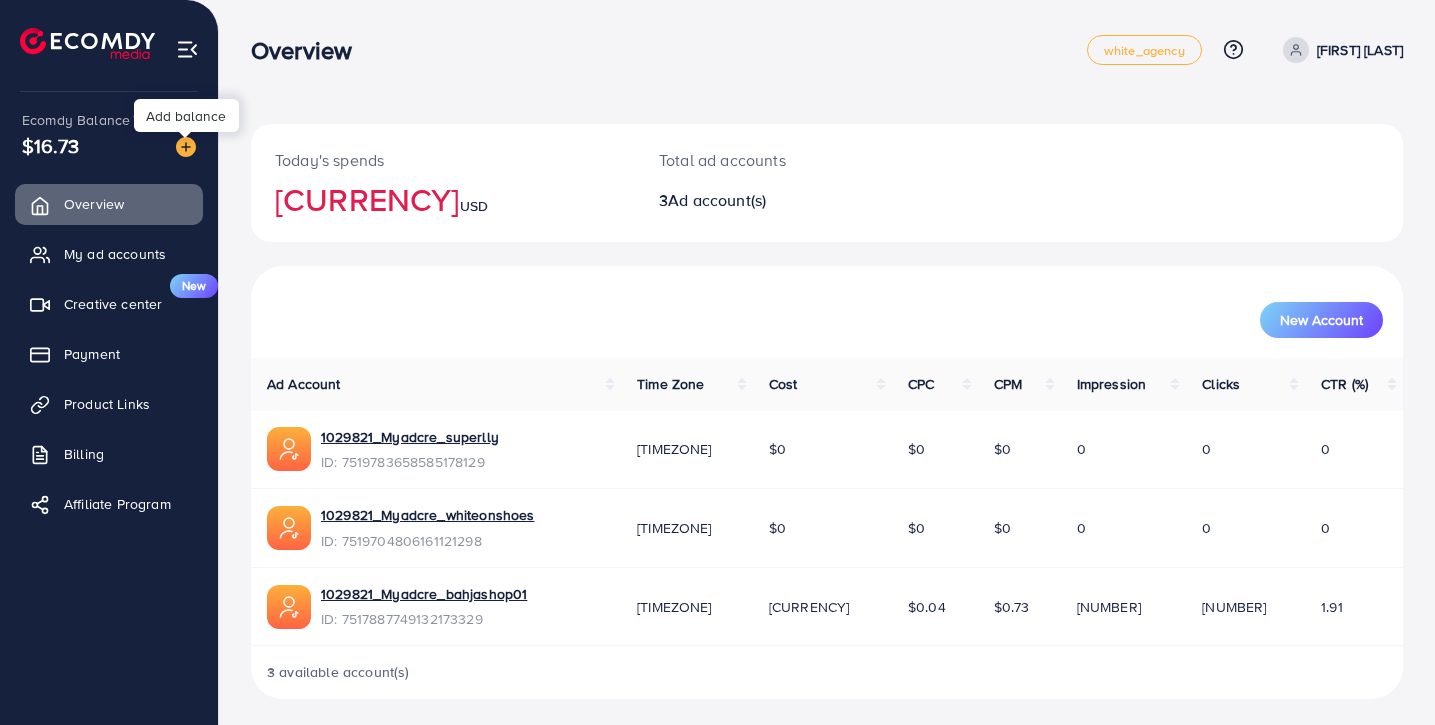 click at bounding box center (186, 147) 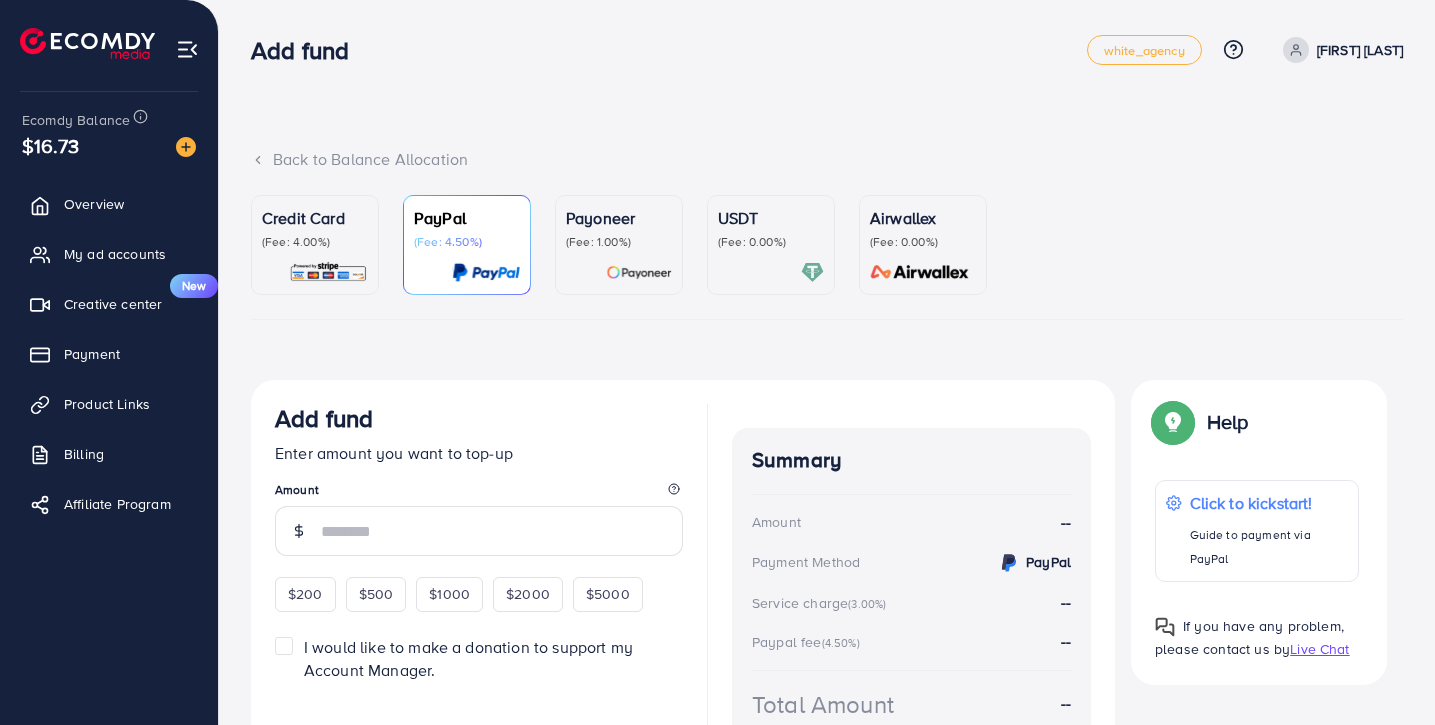 click on "USDT   (Fee: 0.00%)" at bounding box center [771, 245] 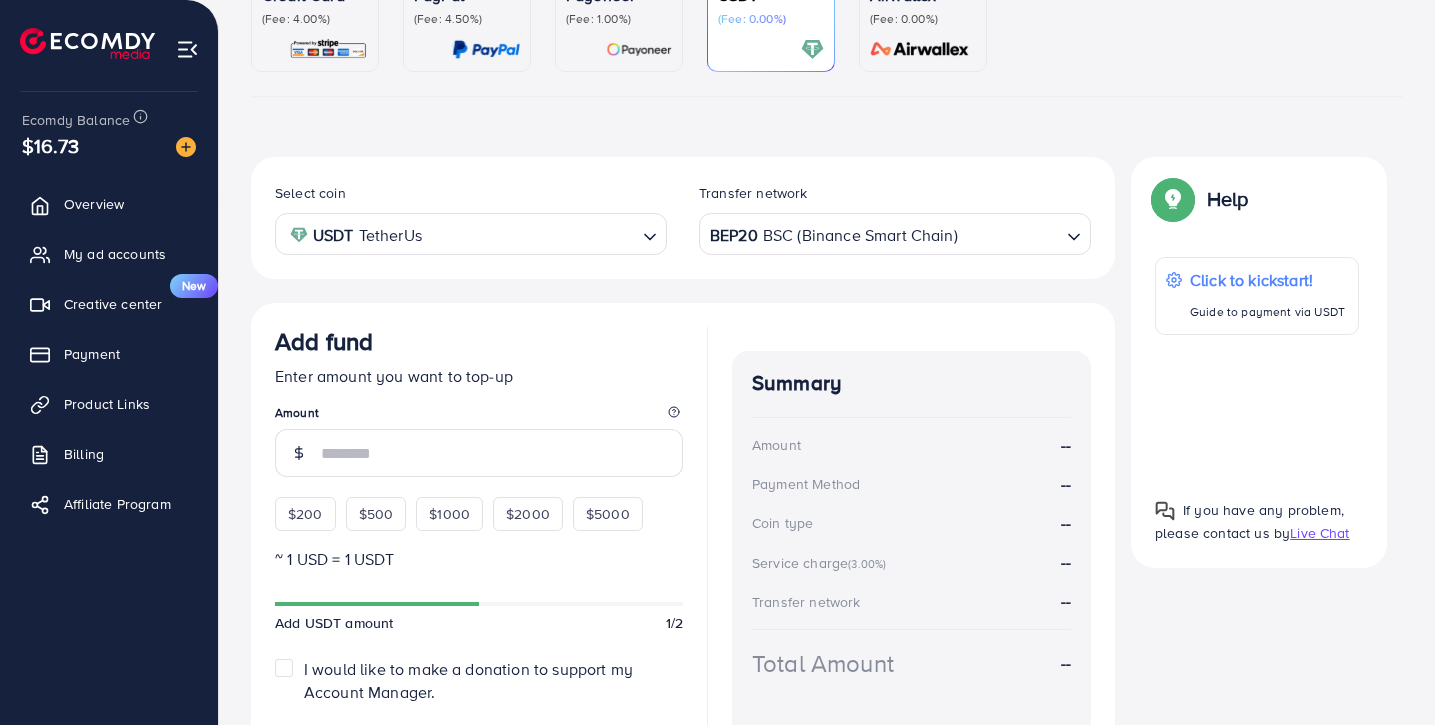 scroll, scrollTop: 228, scrollLeft: 0, axis: vertical 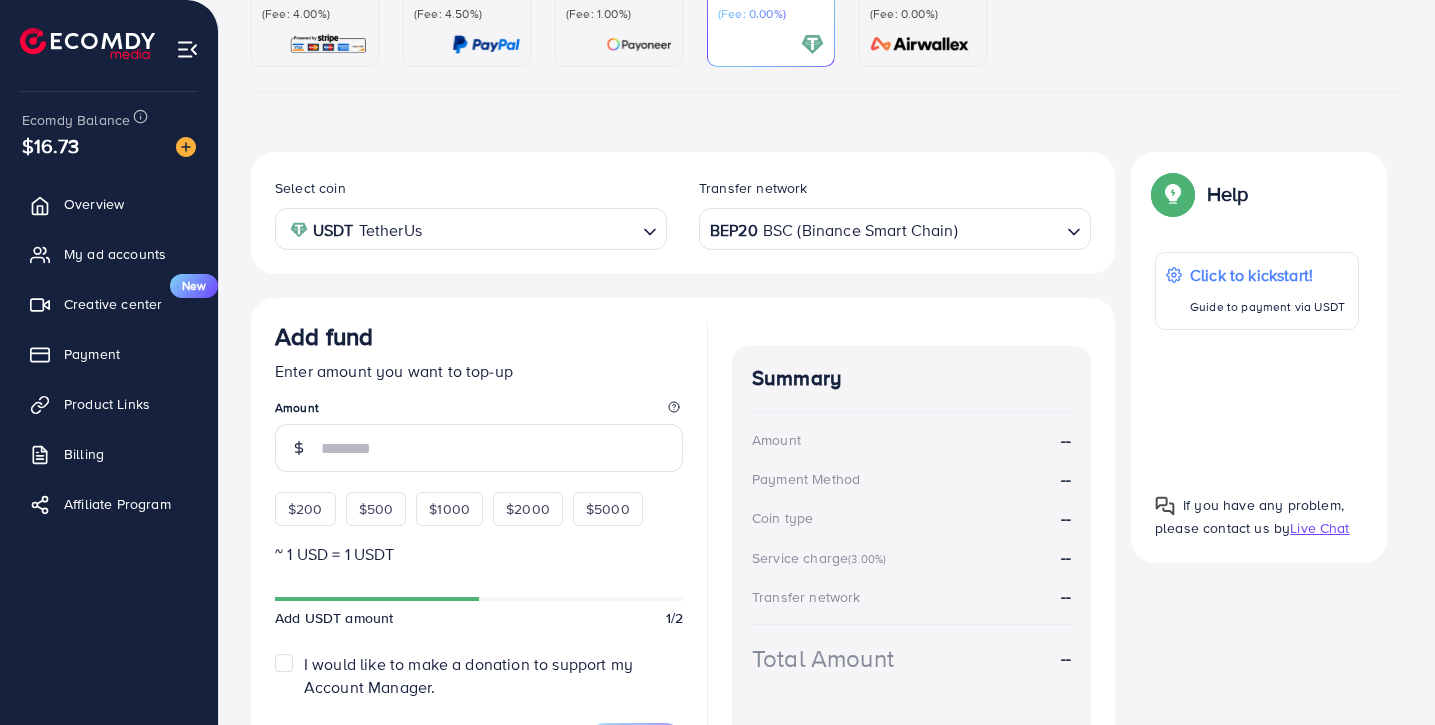 click on "BEP20 BSC (Binance Smart Chain)" at bounding box center [883, 227] 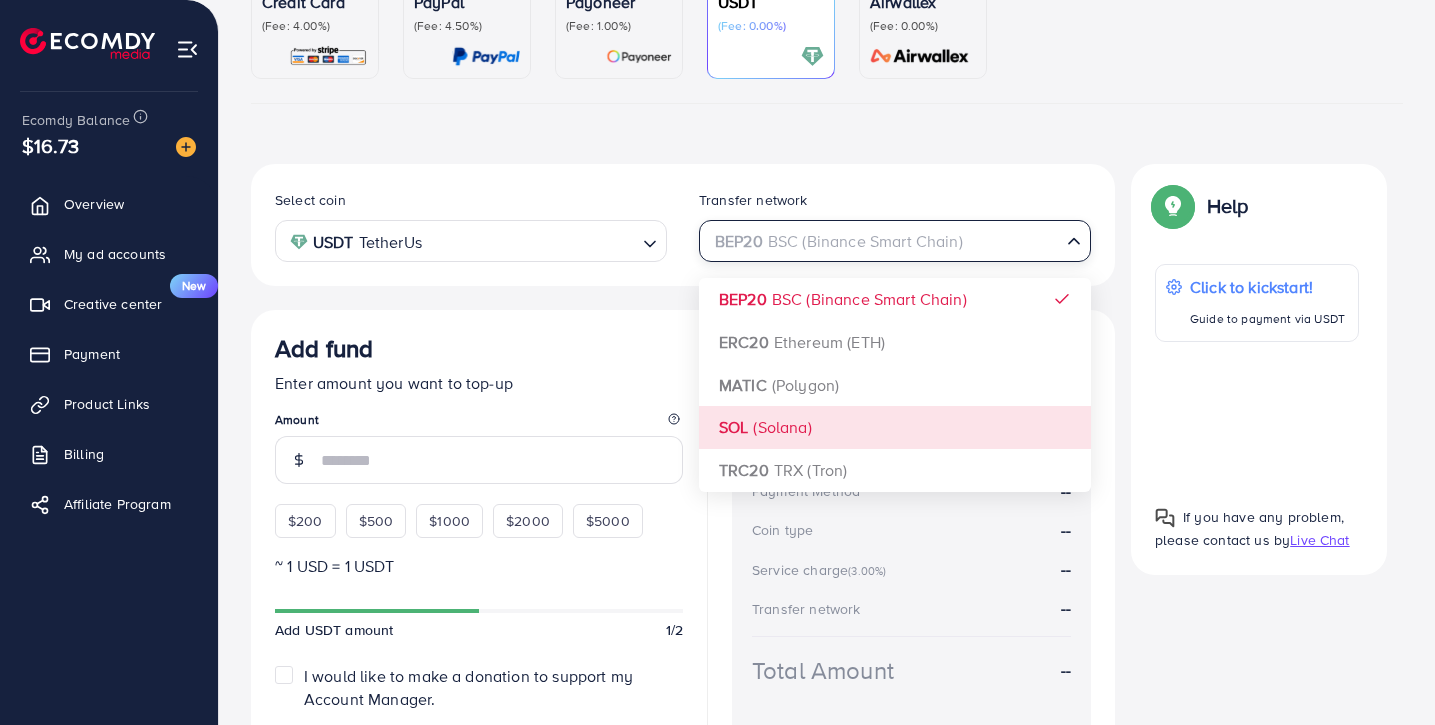 scroll, scrollTop: 212, scrollLeft: 0, axis: vertical 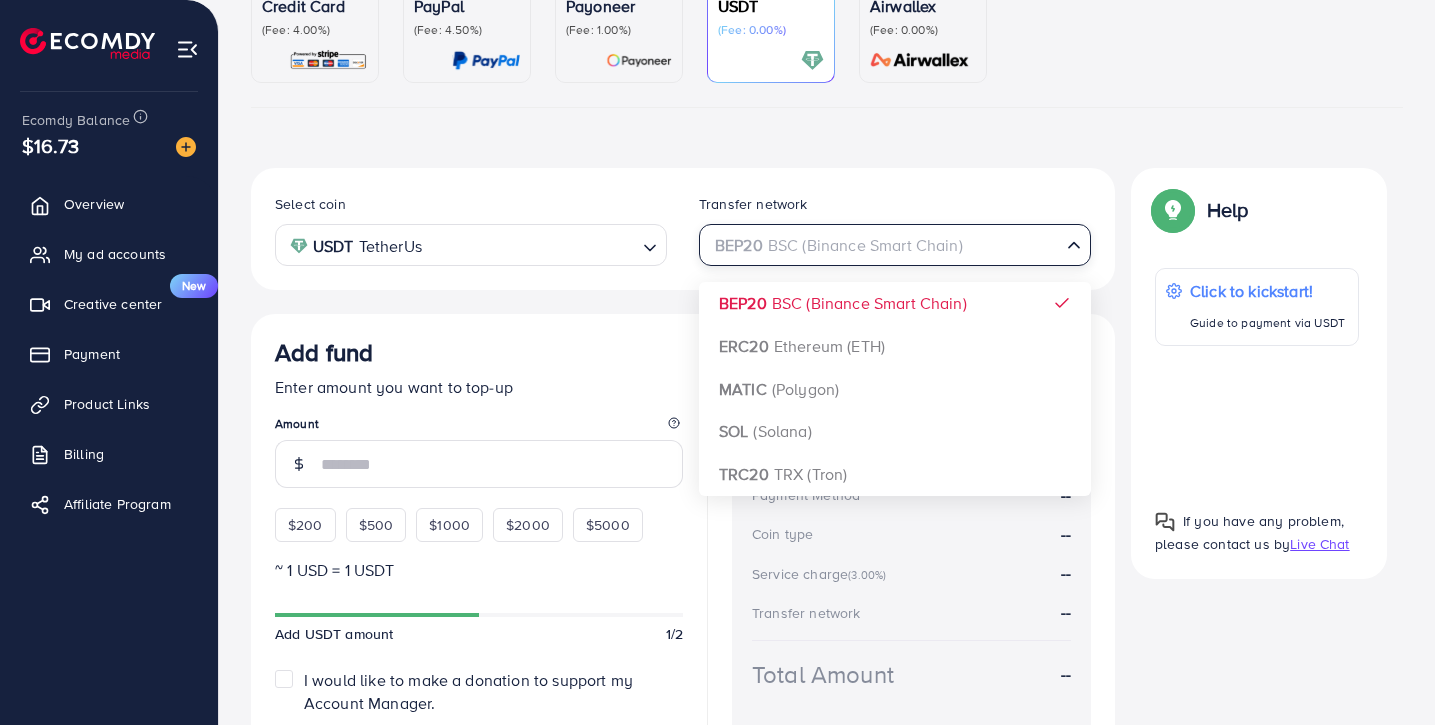 click on "Select coin   USDT TetherUs           Loading...     Transfer network   BEP20 BSC (Binance Smart Chain)           Loading...     BEP20 BSC (Binance Smart Chain) ERC20 Ethereum (ETH) MATIC (Polygon) SOL (Solana) TRC20 TRX (Tron)        Add fund  Enter amount you want to top-up Amount $200 $500 $1000 $2000 $5000  ~ 1 USD = 1 USDT   Add USDT amount  1/2 I would like to make a donation to support my Account Manager. 5% 10% 15% 20%  Continue   Summary   Amount   --   Payment Method   --   Coin type   --   Service charge   (3.00%)   --   Transfer network   --   Total Amount   --" at bounding box center [683, 483] 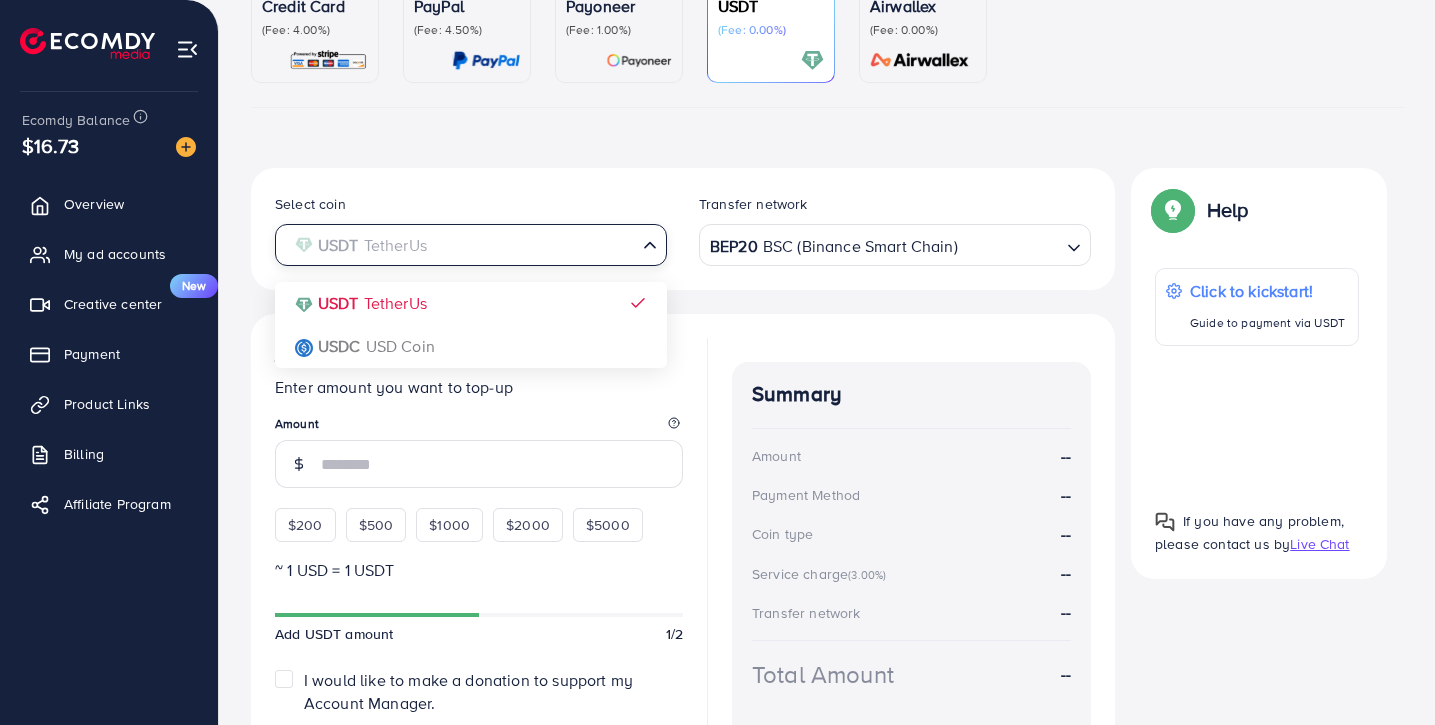 click at bounding box center [459, 245] 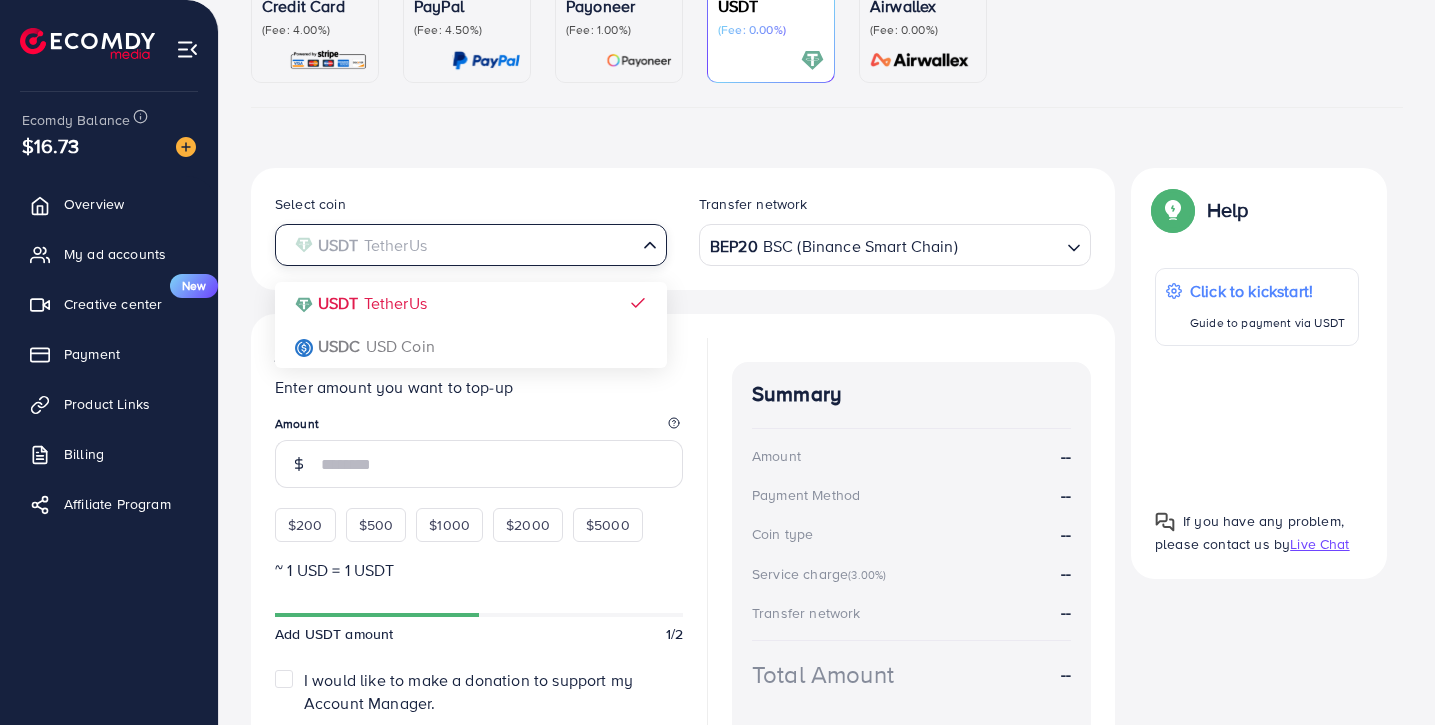 click at bounding box center (459, 245) 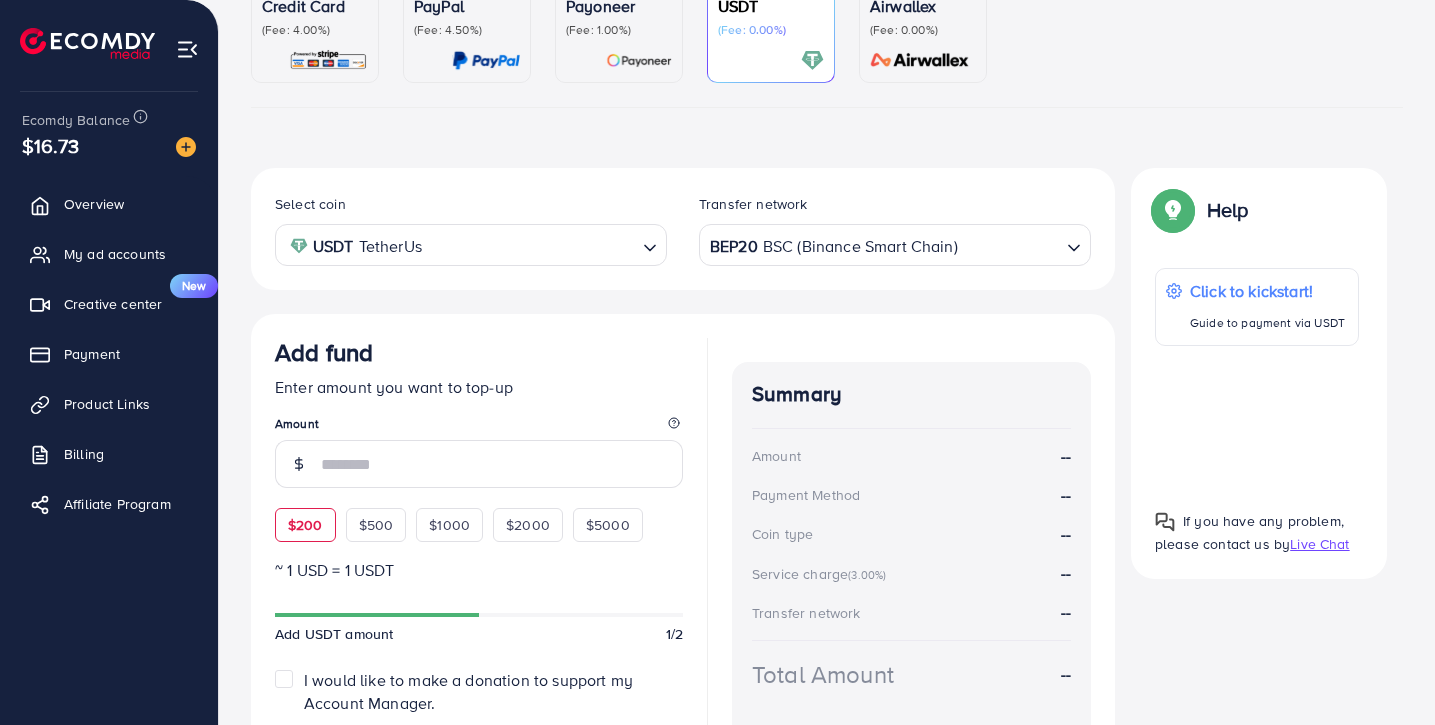 click on "$200" at bounding box center (305, 525) 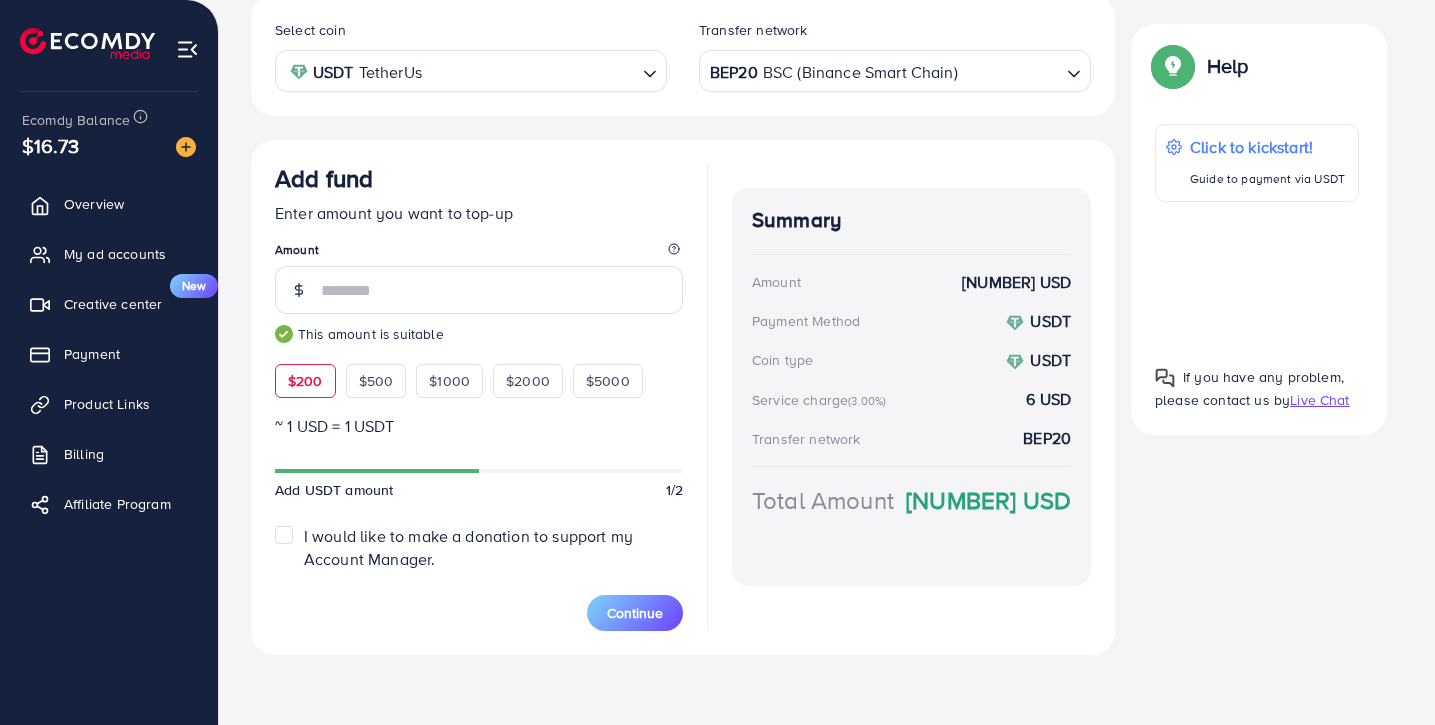 scroll, scrollTop: 388, scrollLeft: 0, axis: vertical 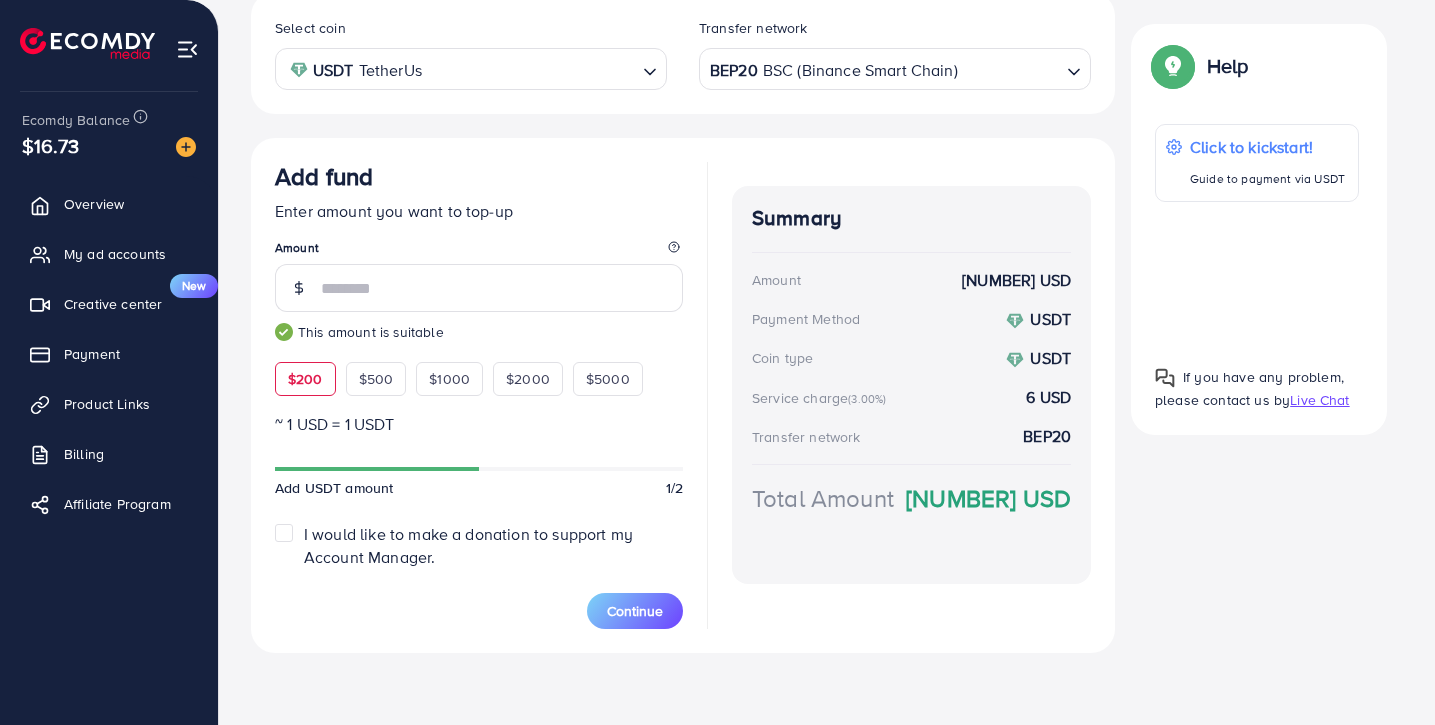 click on "I would like to make a donation to support my Account Manager." at bounding box center [493, 546] 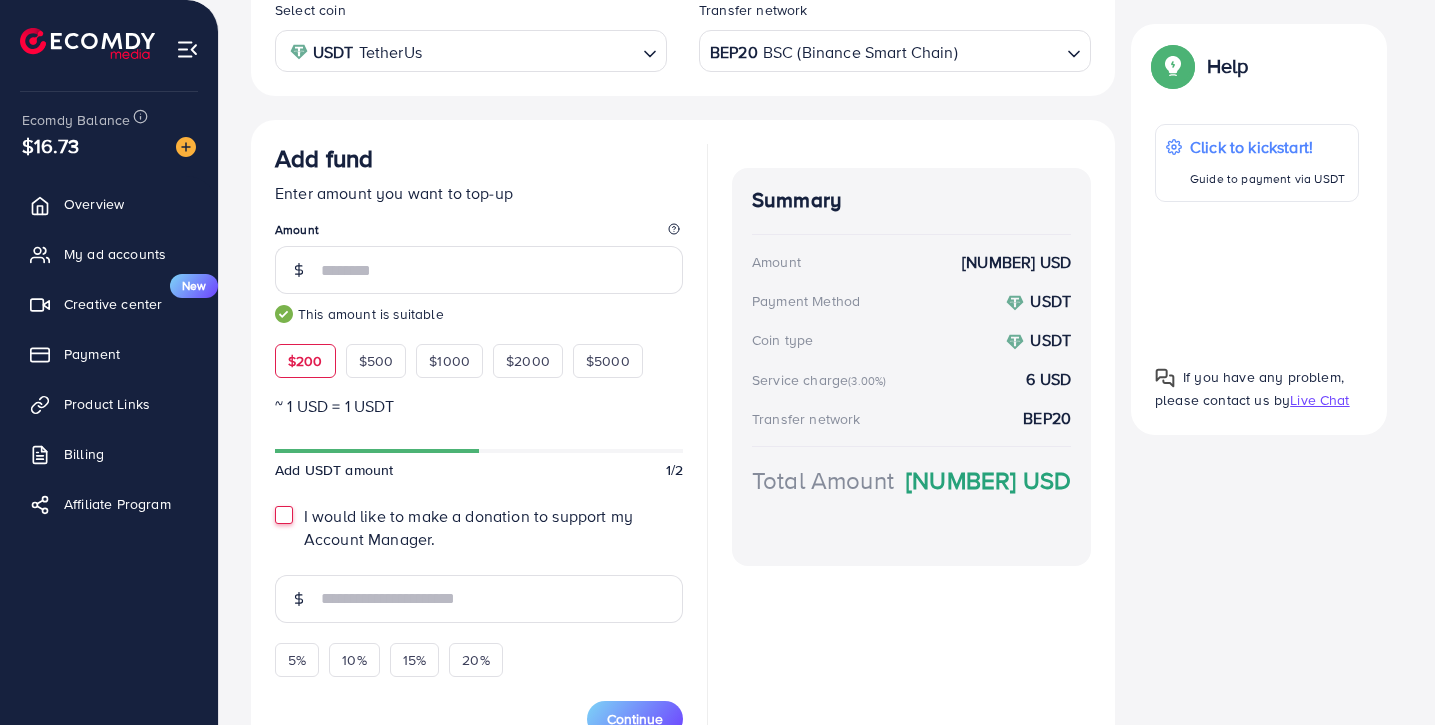 scroll, scrollTop: 407, scrollLeft: 0, axis: vertical 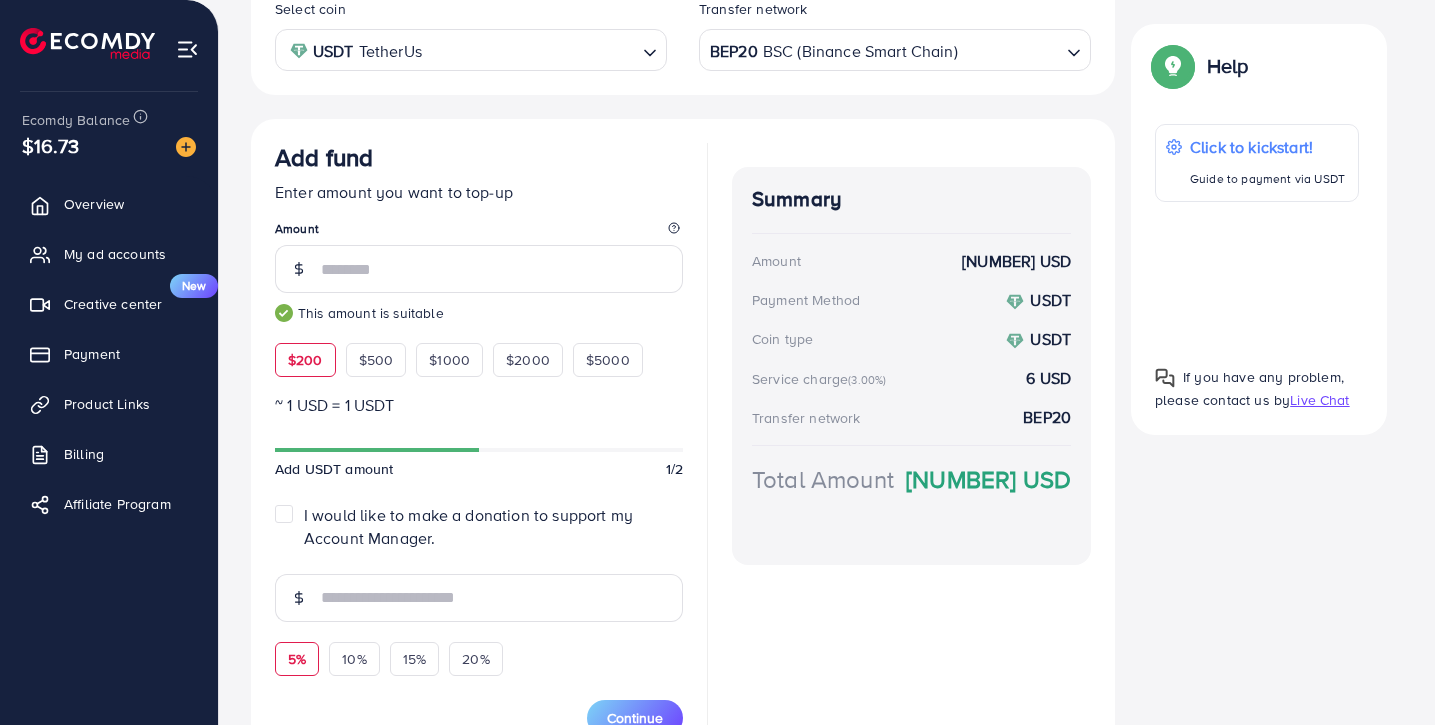click on "5%" at bounding box center [297, 659] 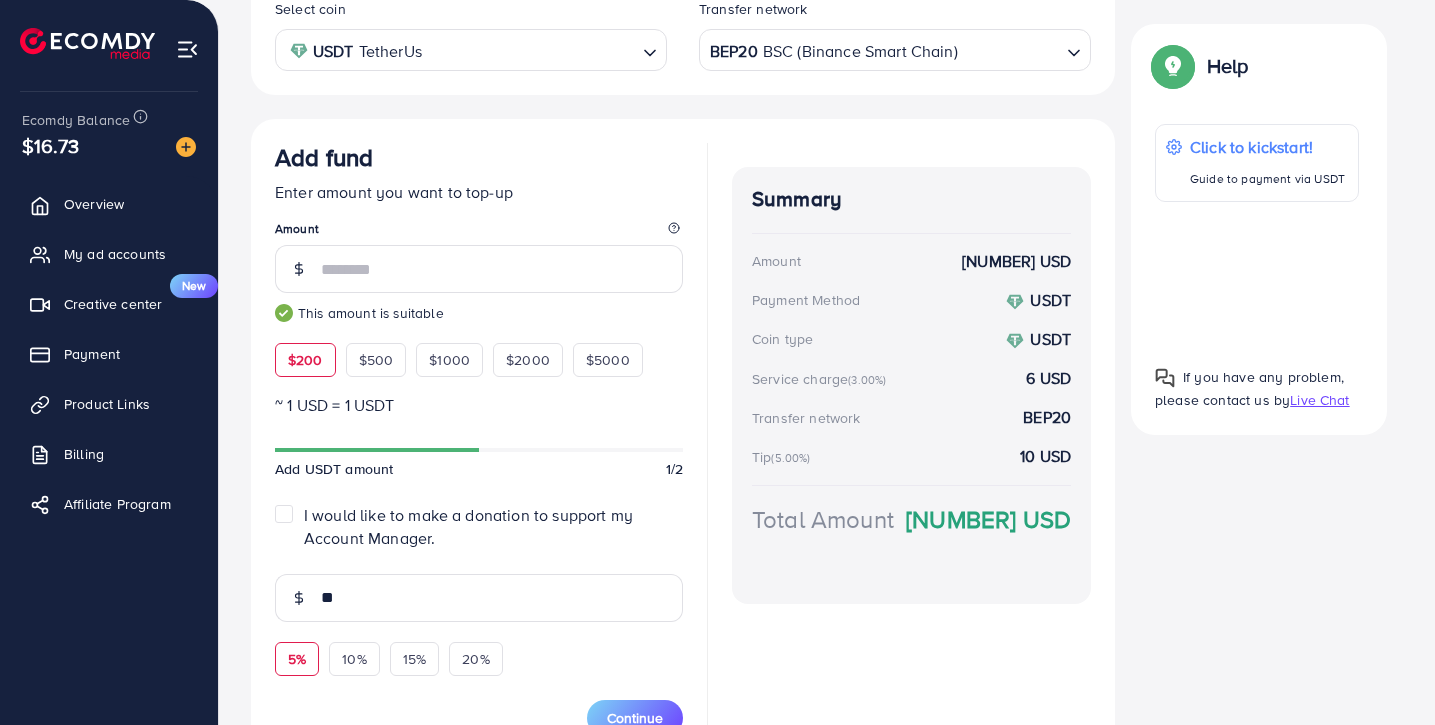 click on "5% 10% 15% 20%" at bounding box center [479, 654] 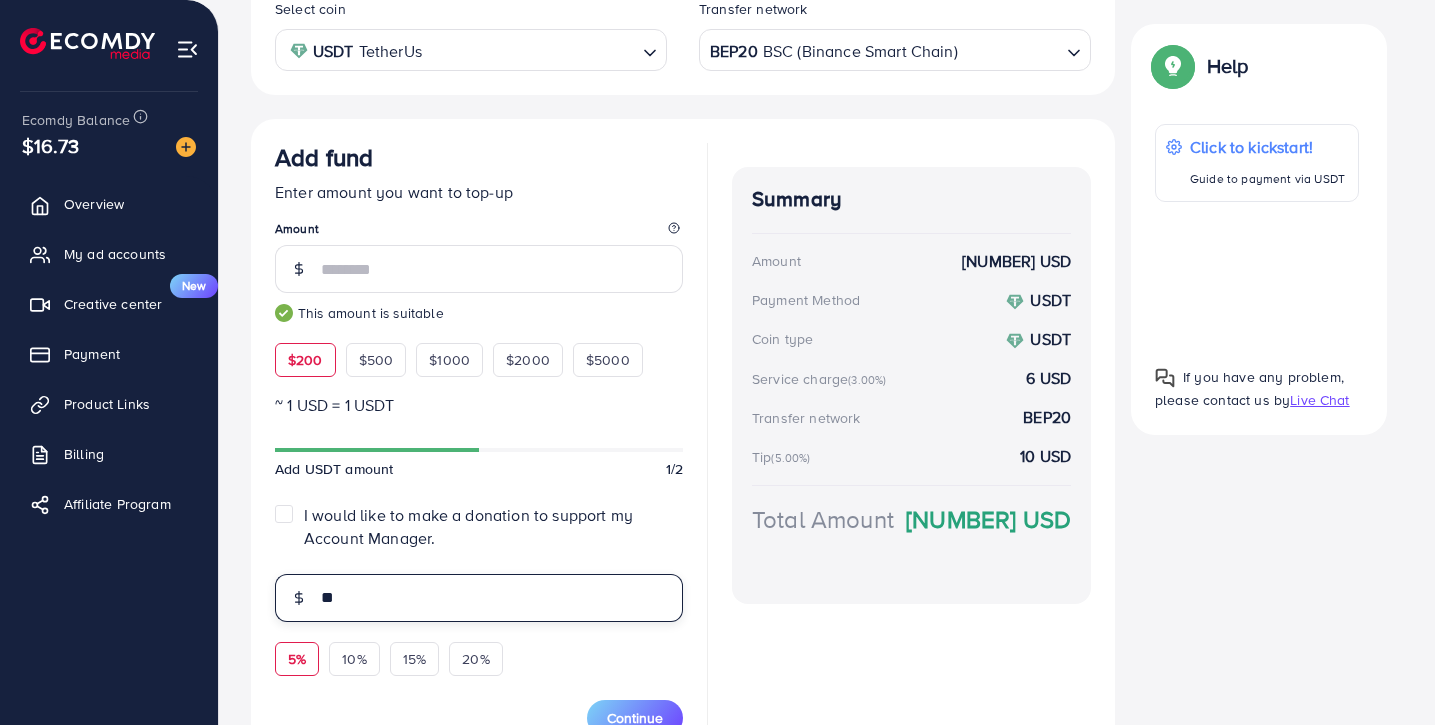 click on "**" at bounding box center [502, 598] 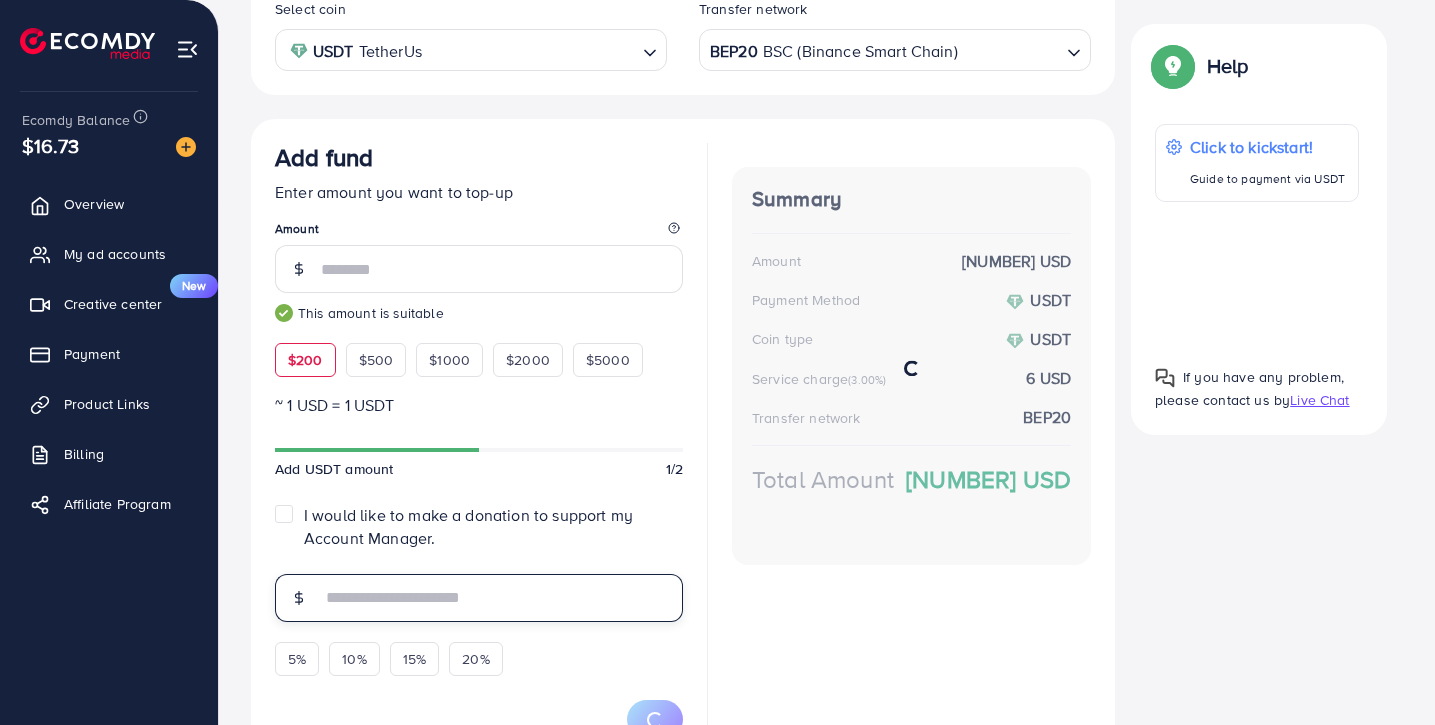 type 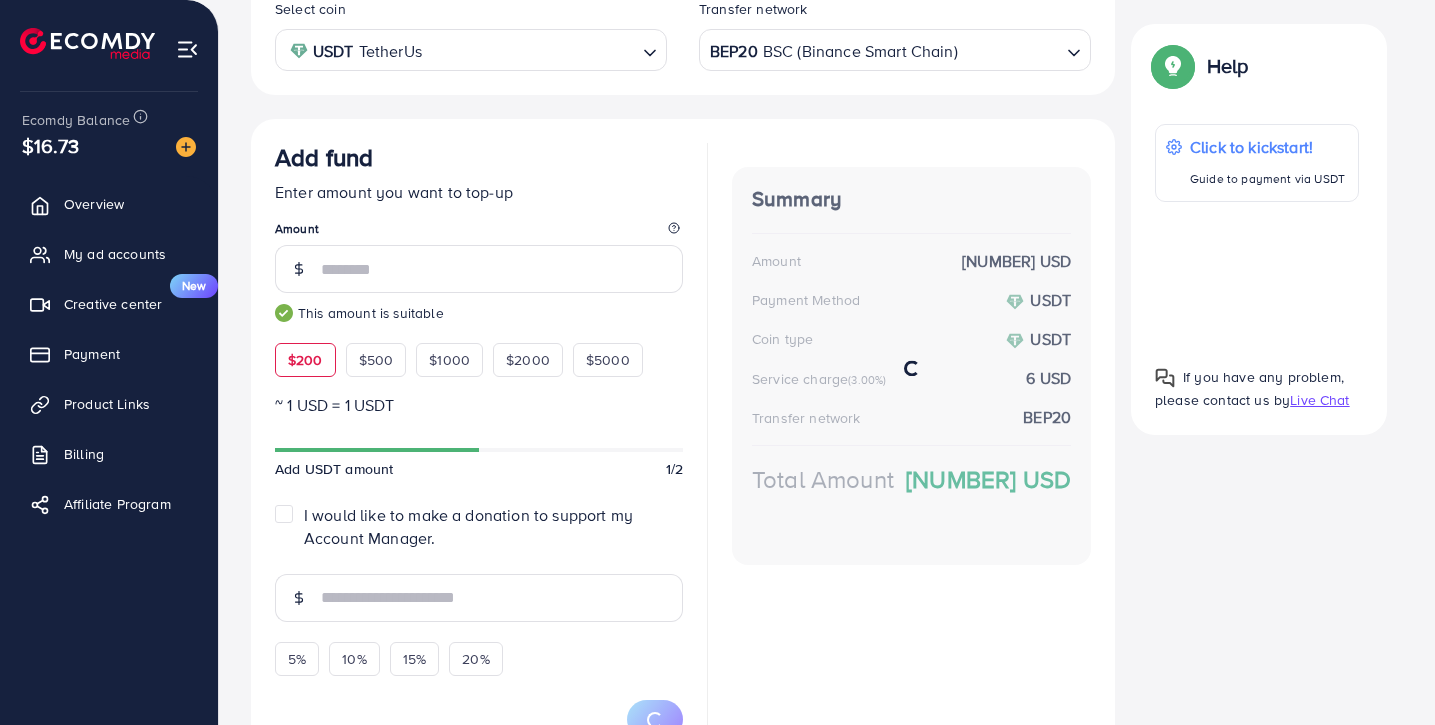 click at bounding box center (911, 366) 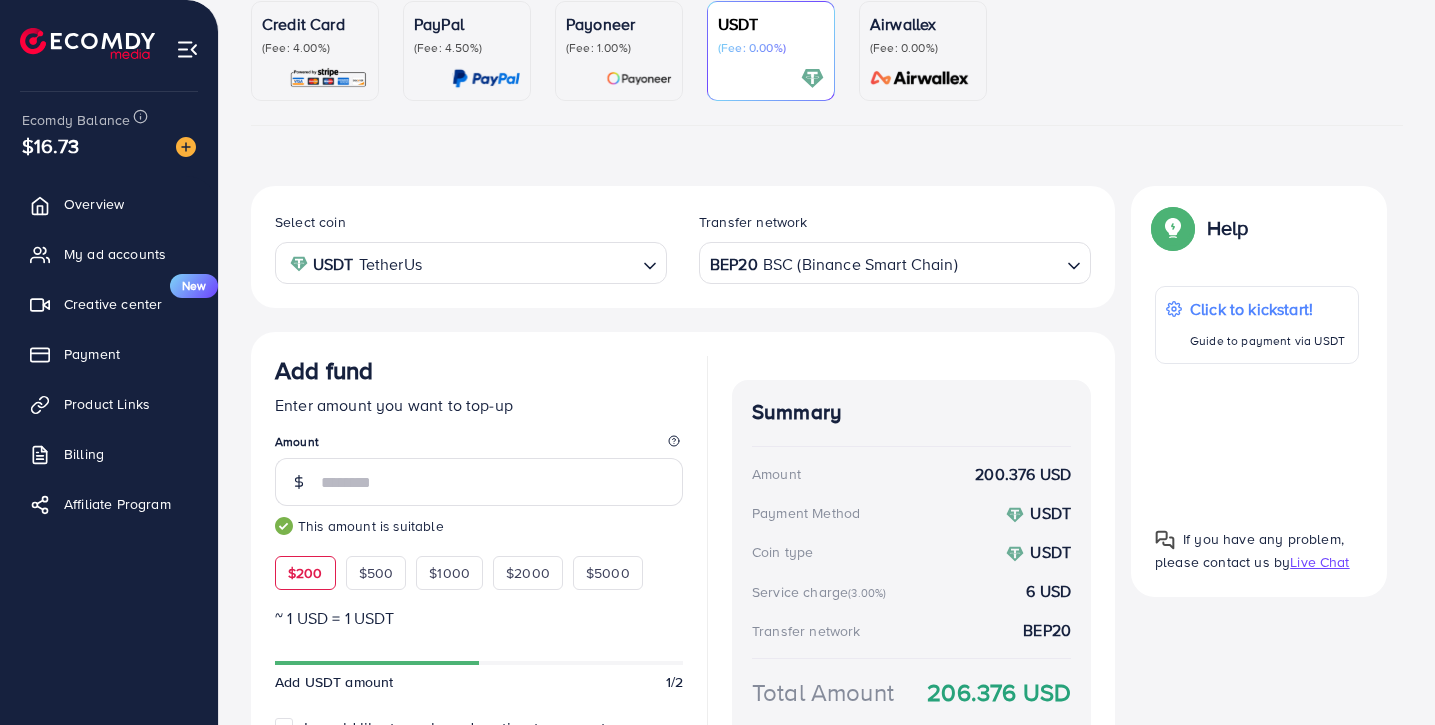scroll, scrollTop: 193, scrollLeft: 0, axis: vertical 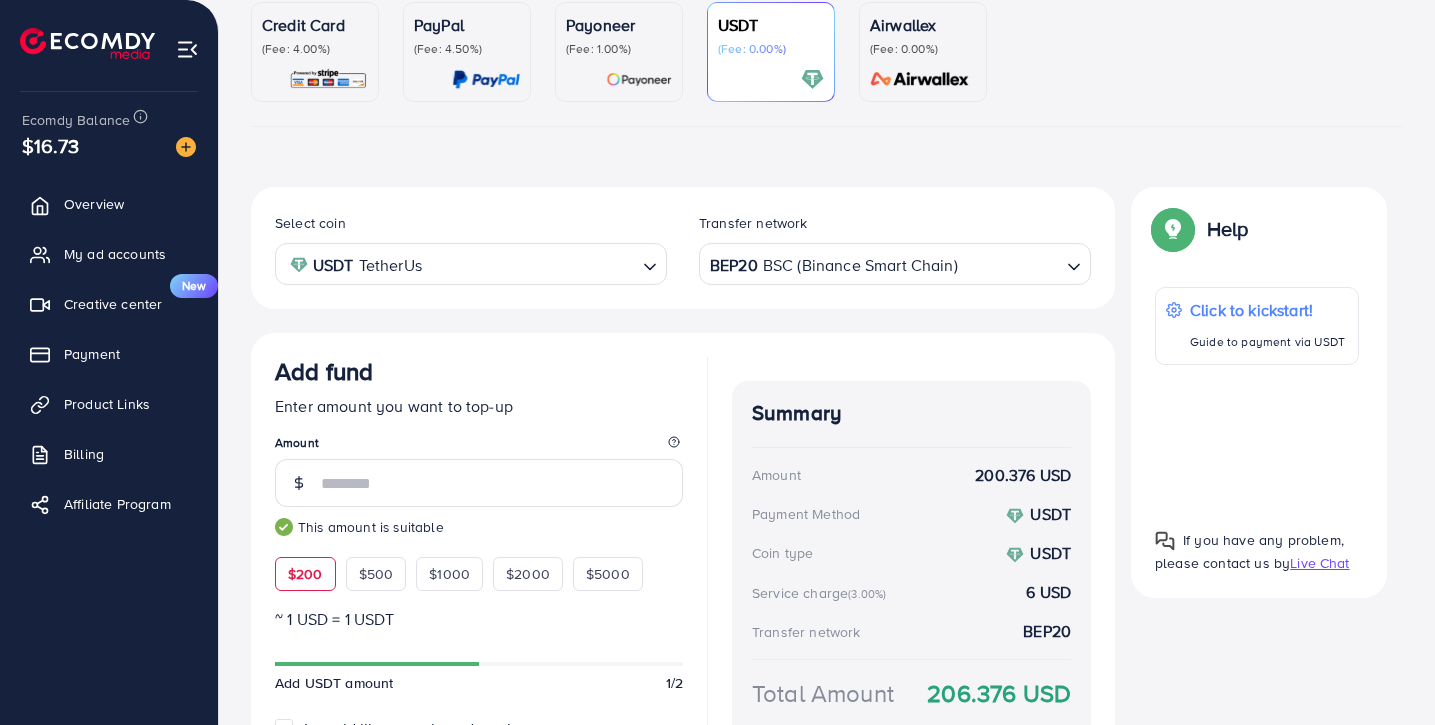 click on "BEP20 BSC (Binance Smart Chain)" at bounding box center [883, 262] 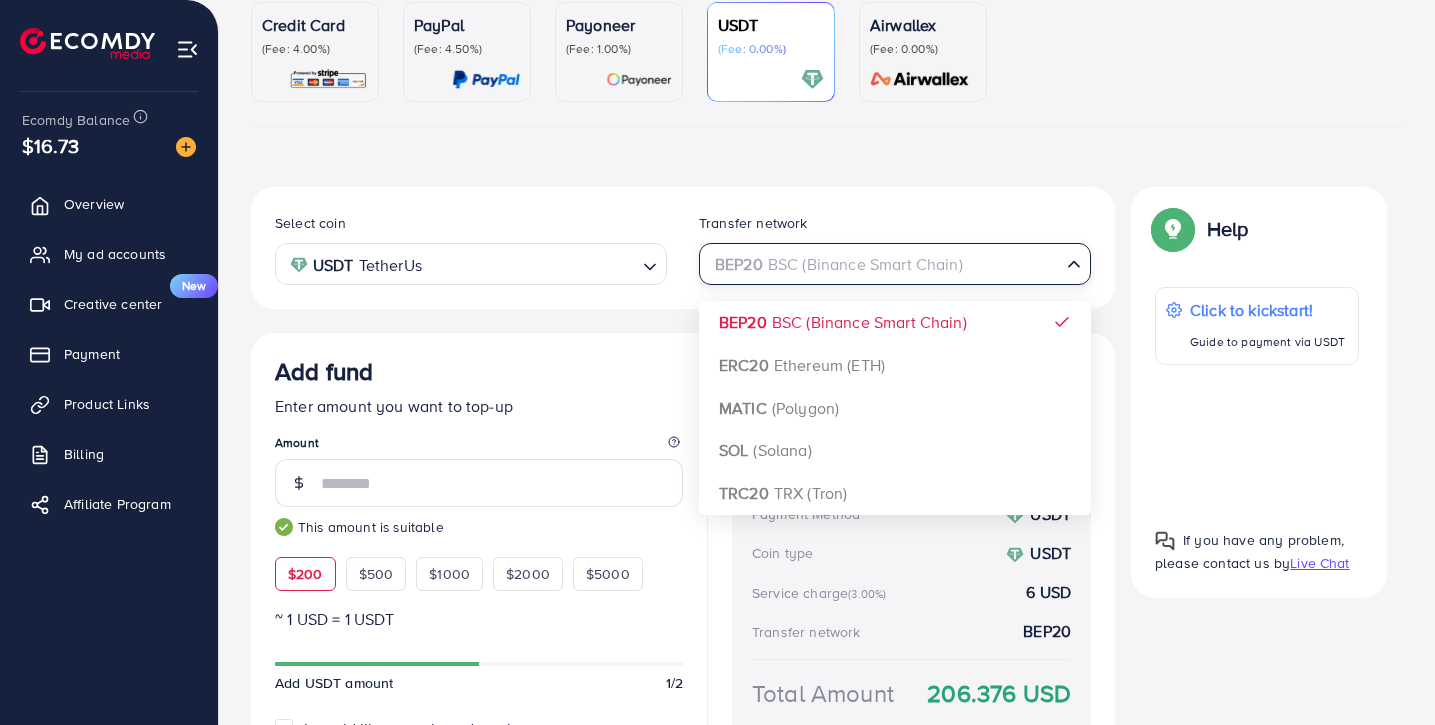 click on "Select coin   USDT TetherUs           Loading...     Transfer network   BEP20 BSC (Binance Smart Chain)           Loading...     BEP20 BSC (Binance Smart Chain) ERC20 Ethereum (ETH) MATIC (Polygon) SOL (Solana) TRC20 TRX (Tron)        Add fund  Enter amount you want to top-up Amount ***  This amount is suitable  $200 $500 $1000 $2000 $5000  ~ 1 USD = 1 USDT   Add USDT amount  1/2 I would like to make a donation to support my Account Manager. 5% 10% 15% 20%  Continue   Summary   Amount   200.376 USD   Payment Method  USDT  Coin type  USDT  Service charge   (3.00%)  6 USD  Transfer network  BEP20  Total Amount   206.376 USD" at bounding box center [683, 580] 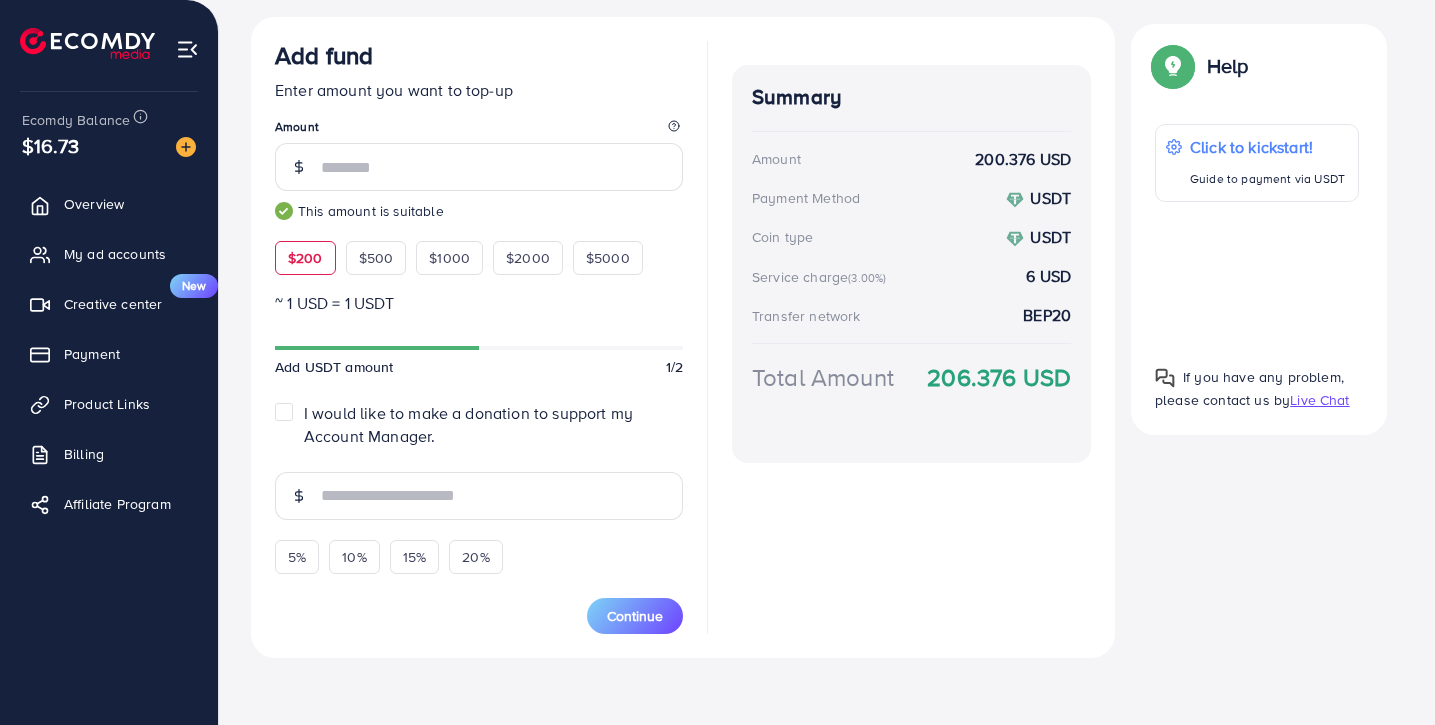 scroll, scrollTop: 514, scrollLeft: 0, axis: vertical 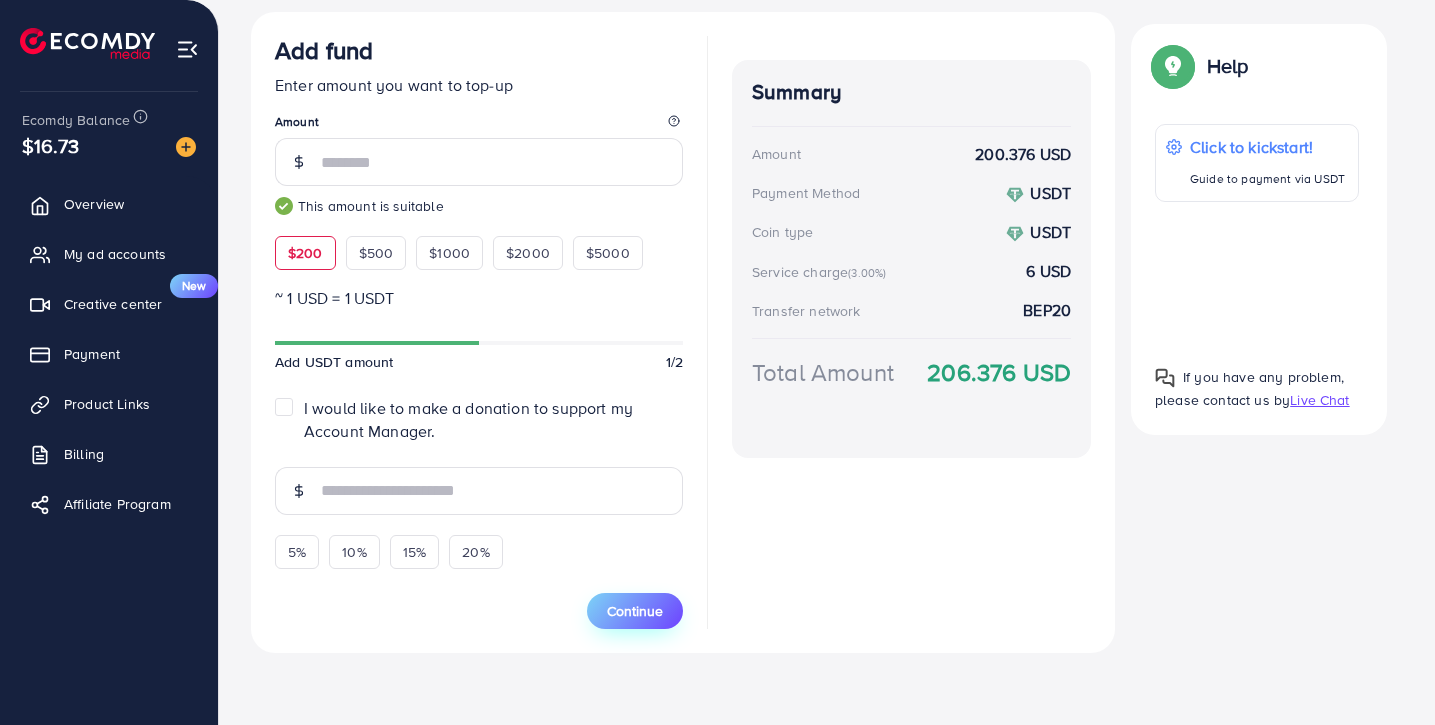 click on "Continue" at bounding box center (635, 611) 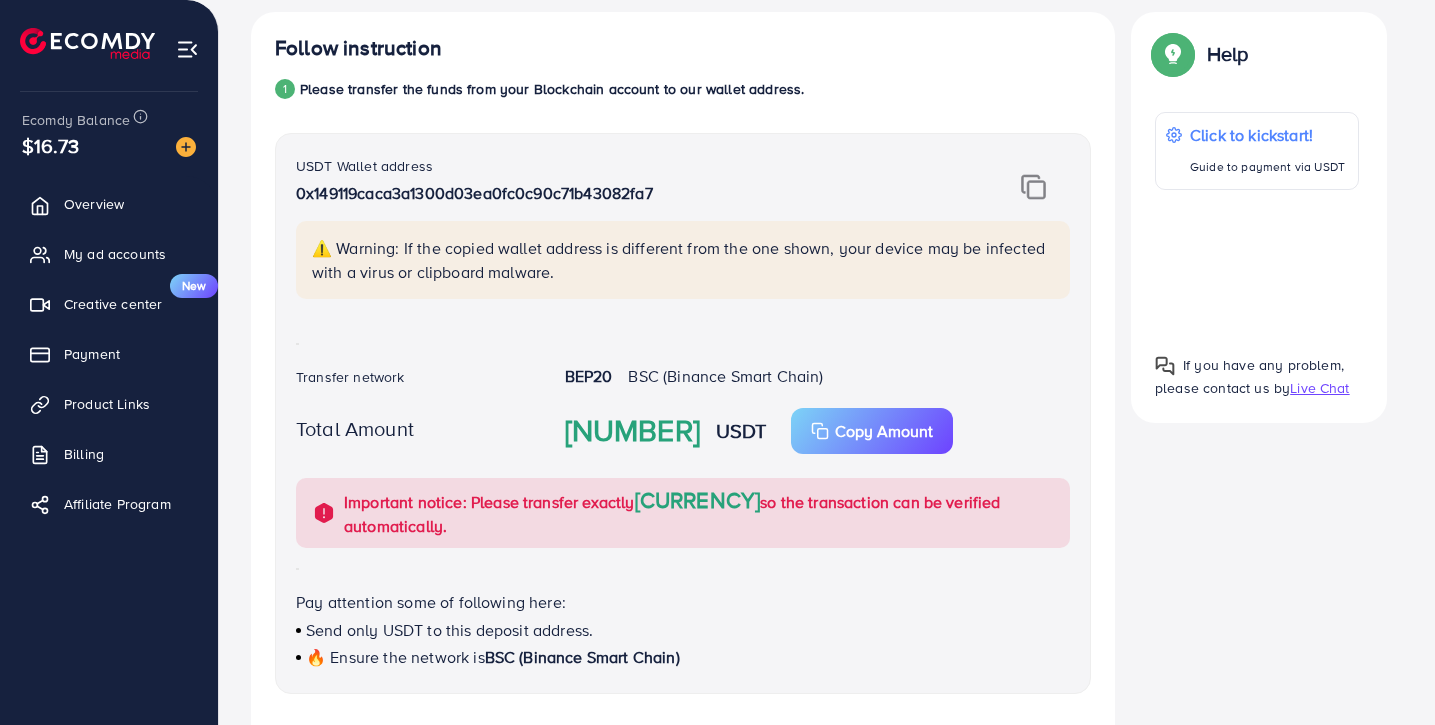 scroll, scrollTop: 365, scrollLeft: 0, axis: vertical 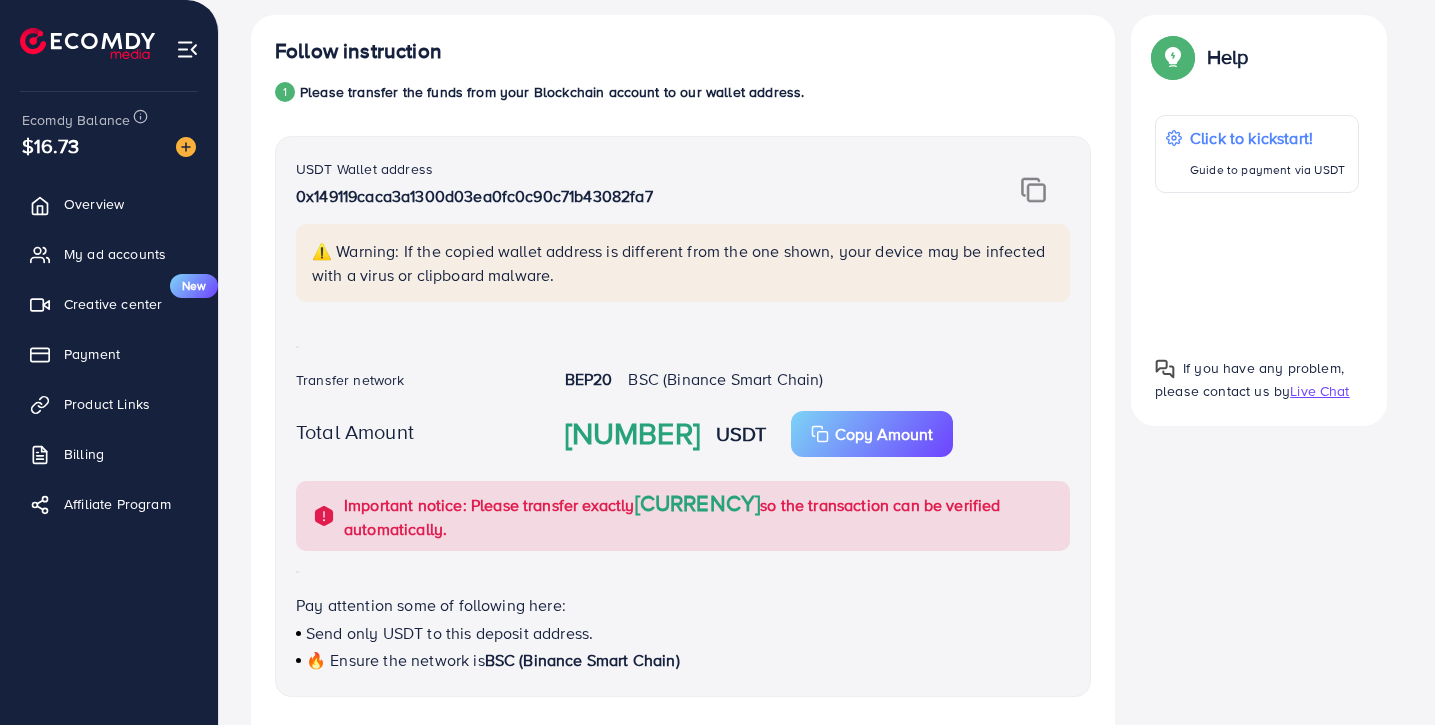 click at bounding box center [1033, 190] 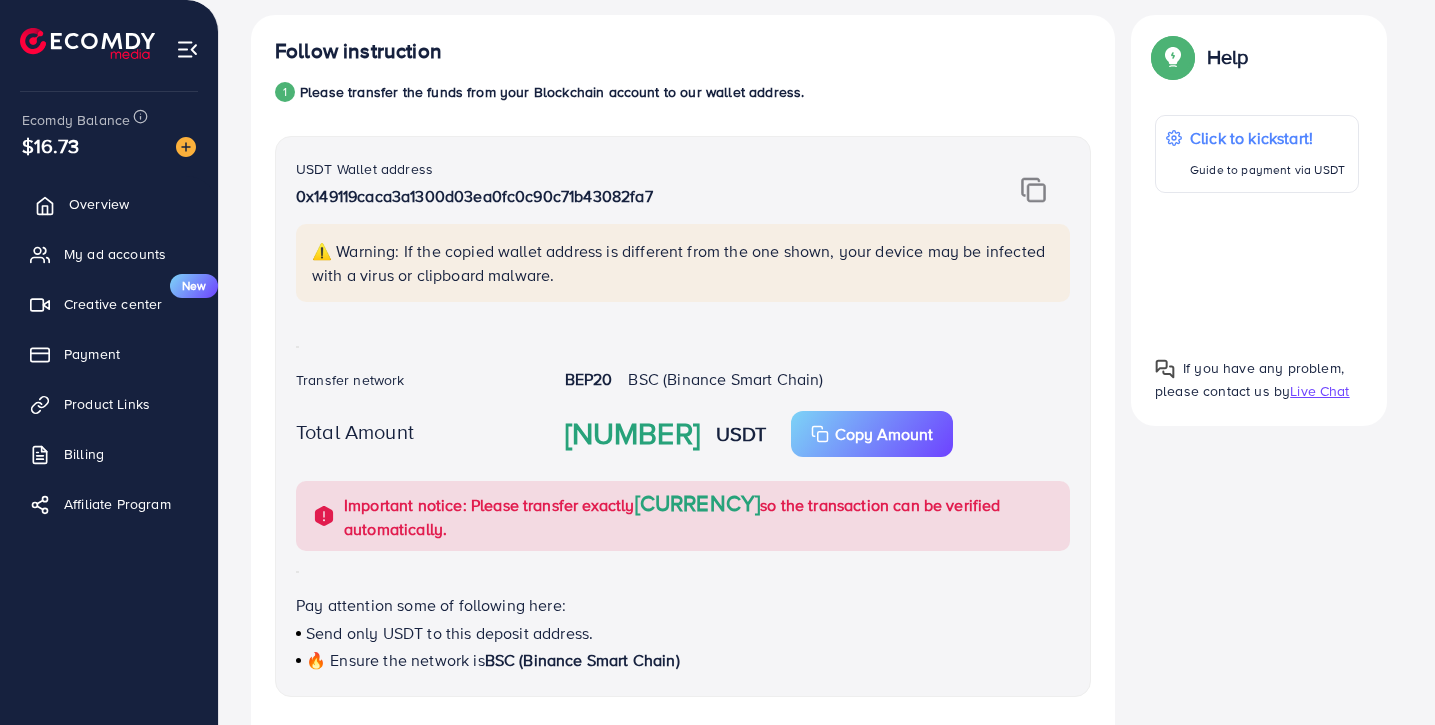 click on "Overview" at bounding box center [99, 204] 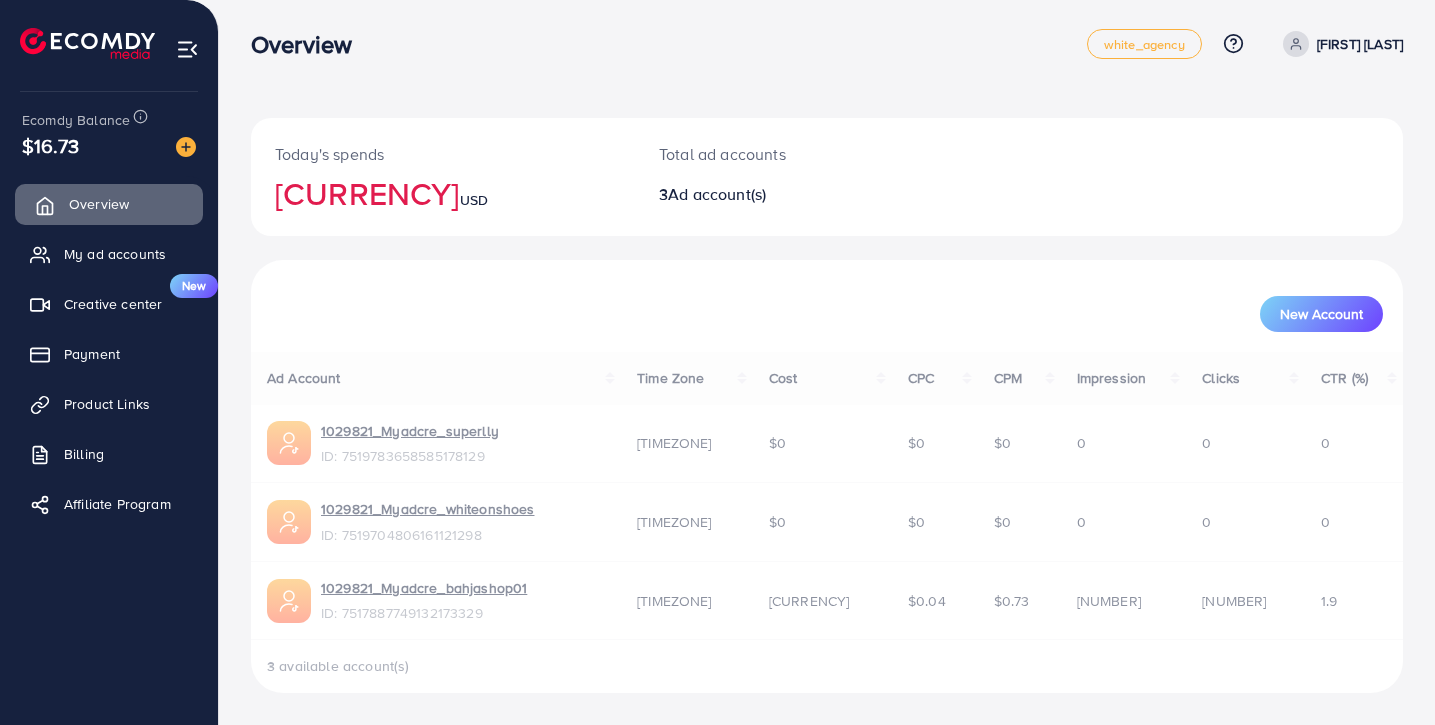 scroll, scrollTop: 0, scrollLeft: 0, axis: both 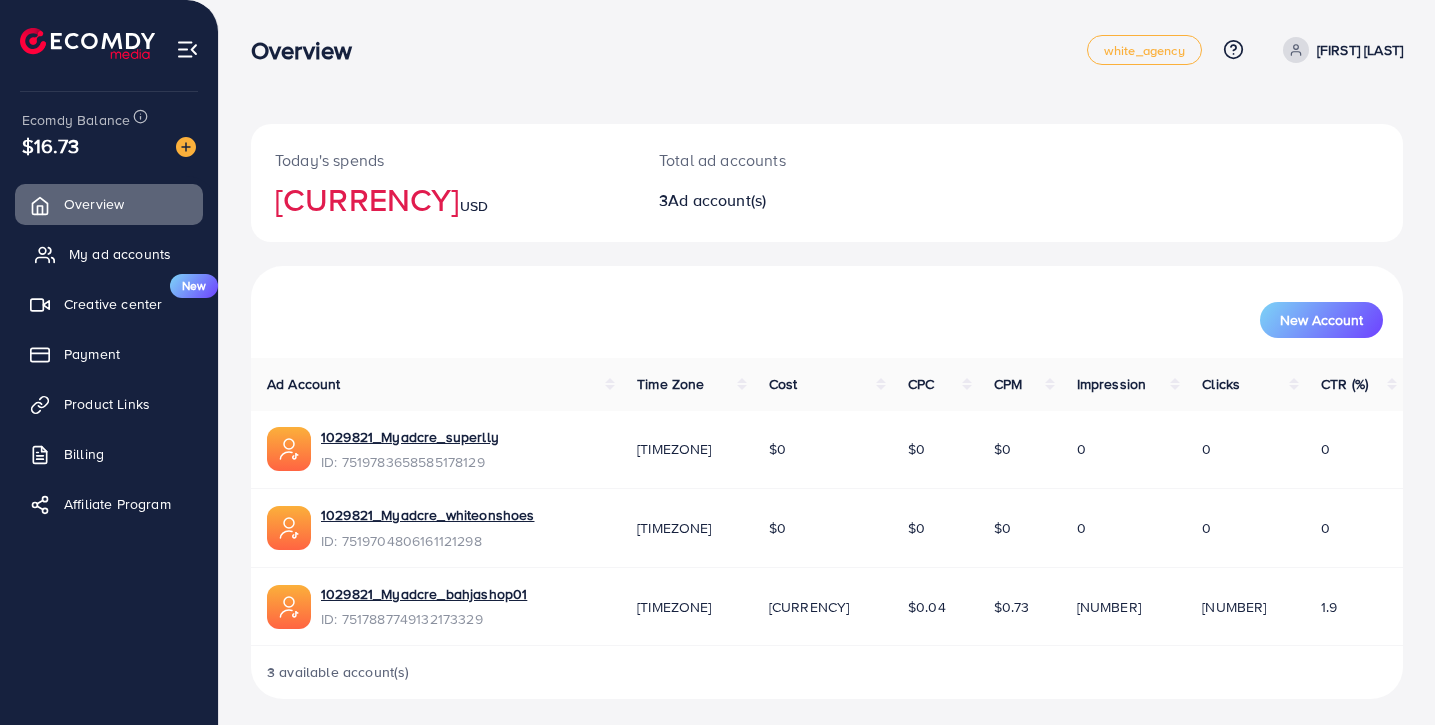 click on "My ad accounts" at bounding box center [120, 254] 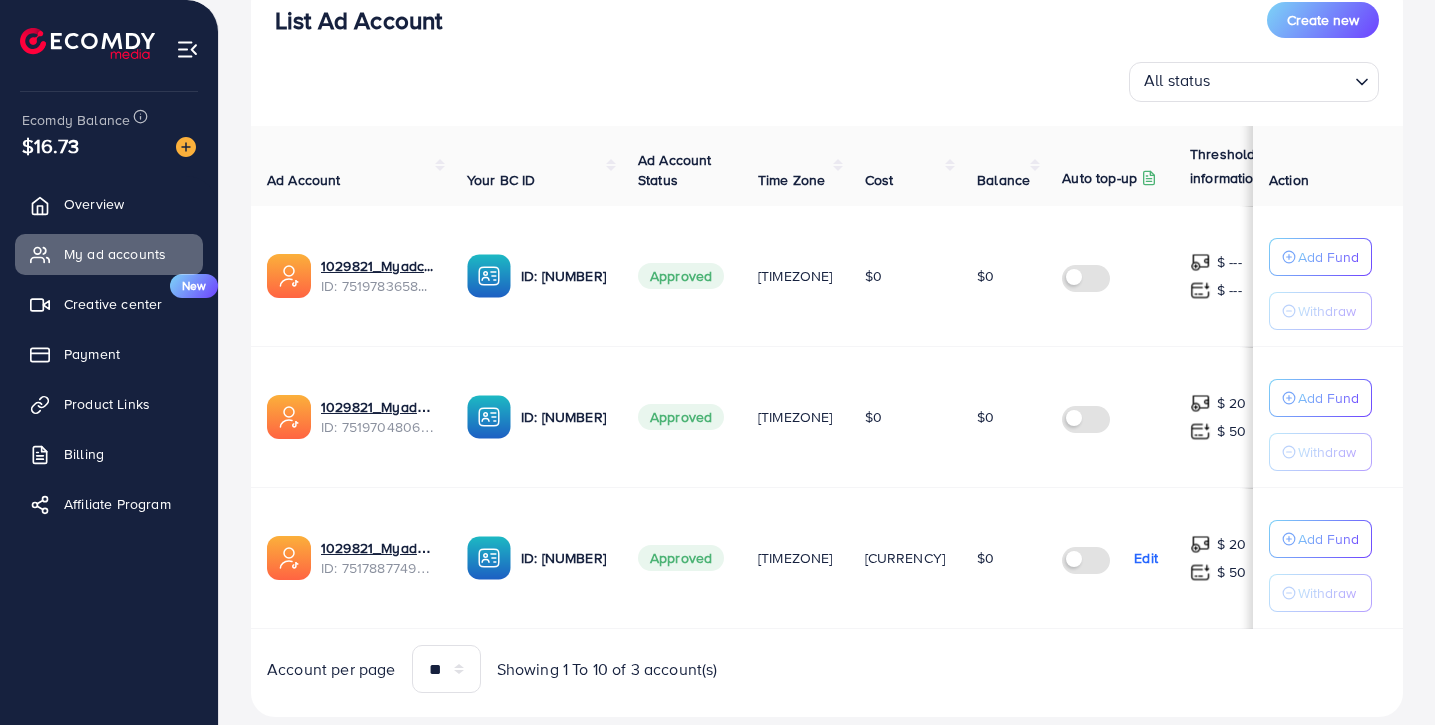 scroll, scrollTop: 325, scrollLeft: 0, axis: vertical 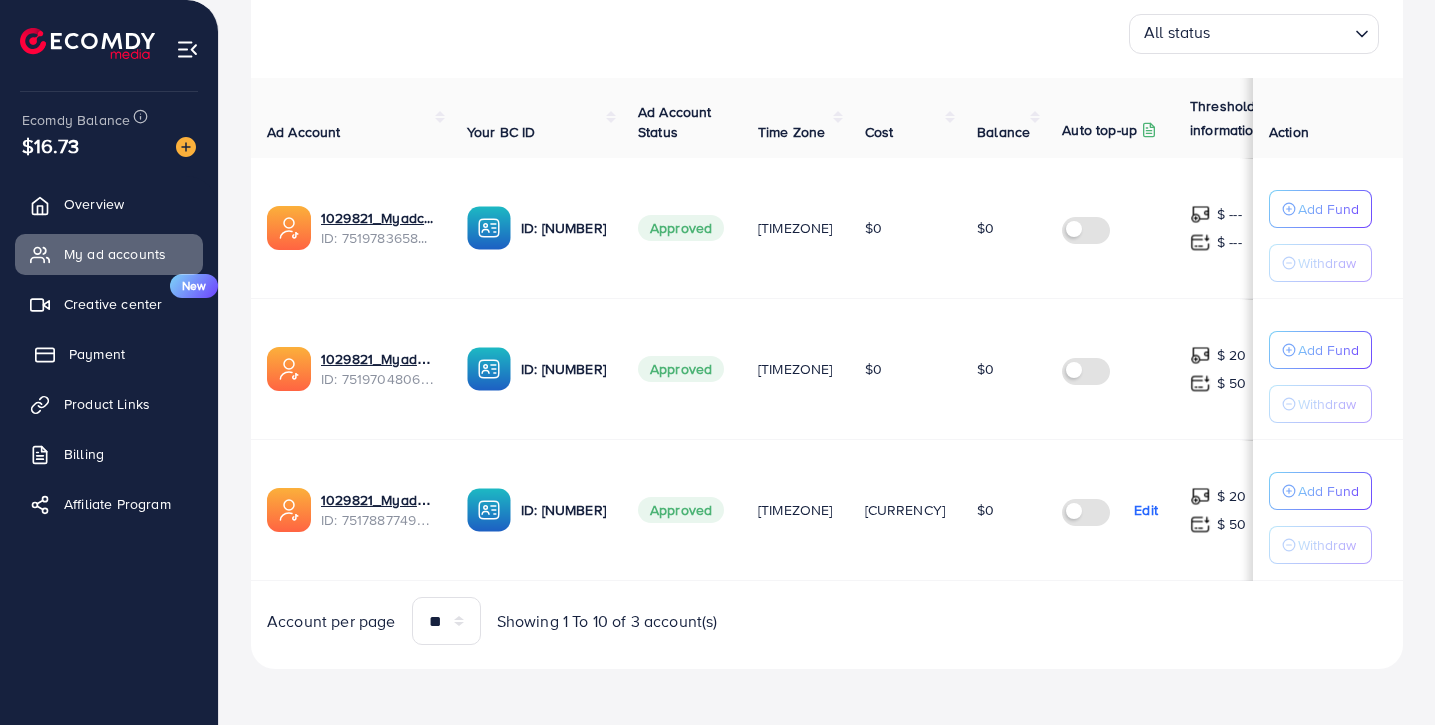 click on "Payment" at bounding box center [97, 354] 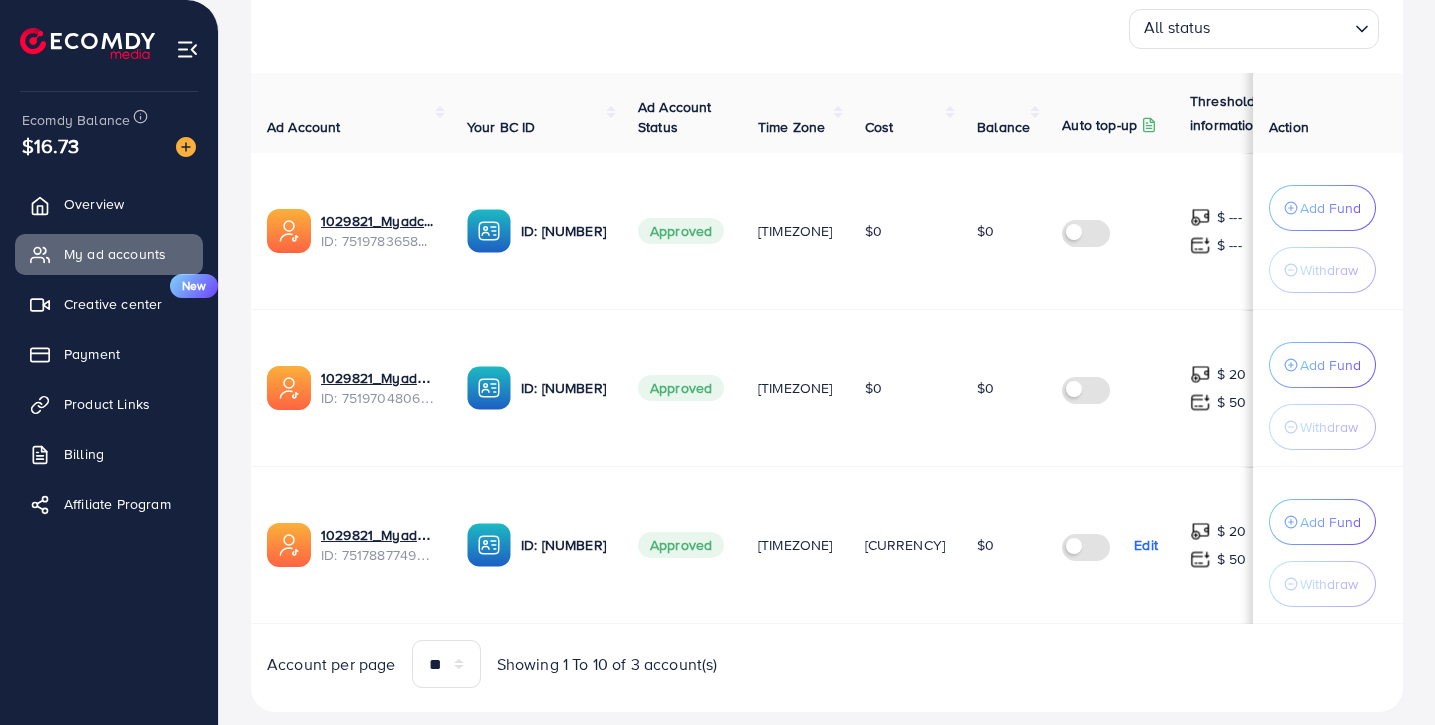 click at bounding box center (186, 147) 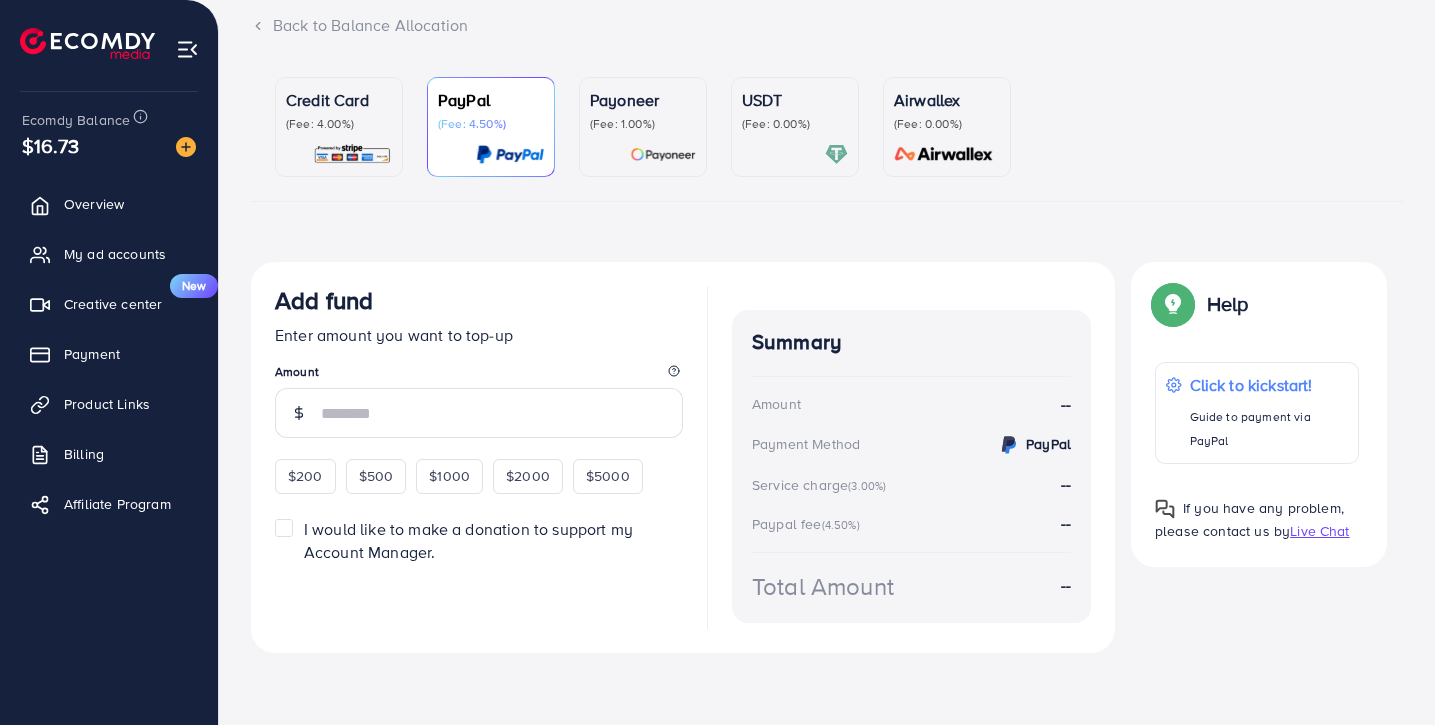 scroll, scrollTop: 0, scrollLeft: 0, axis: both 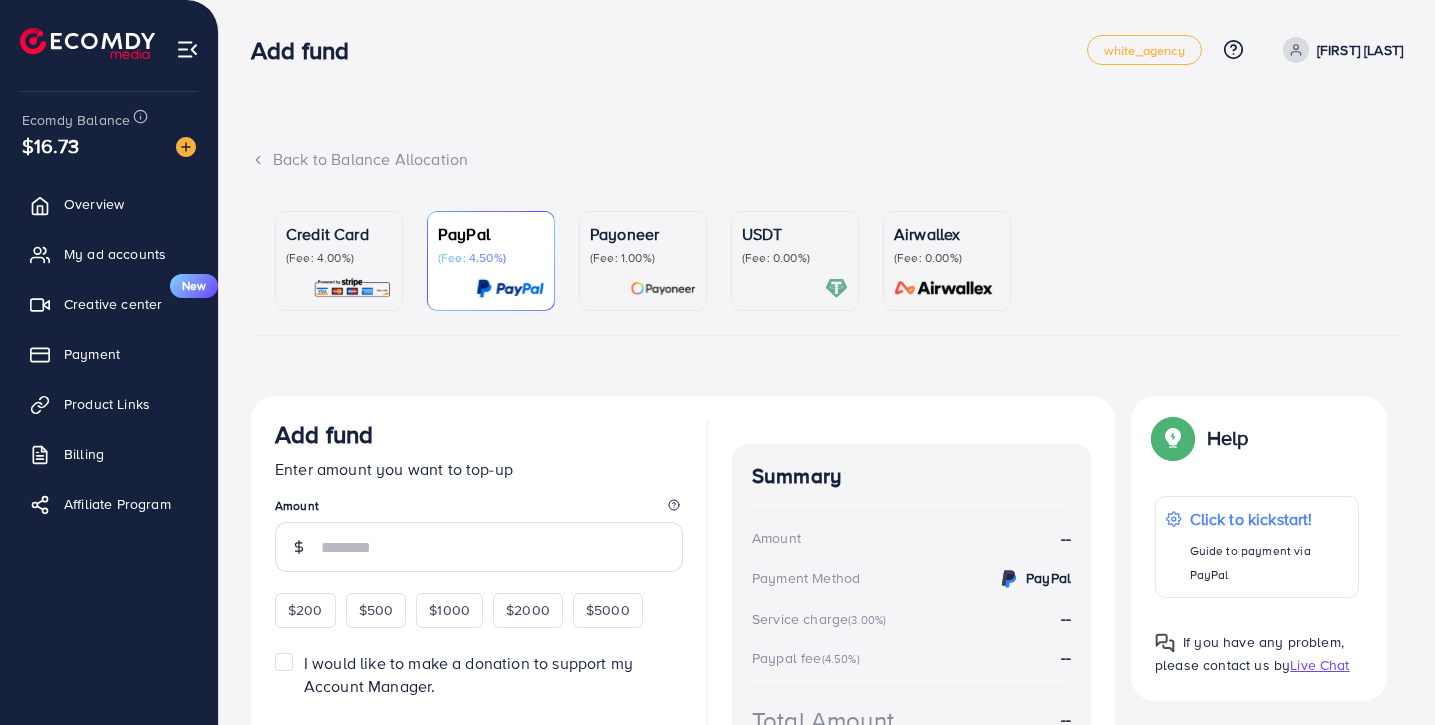 click at bounding box center [795, 288] 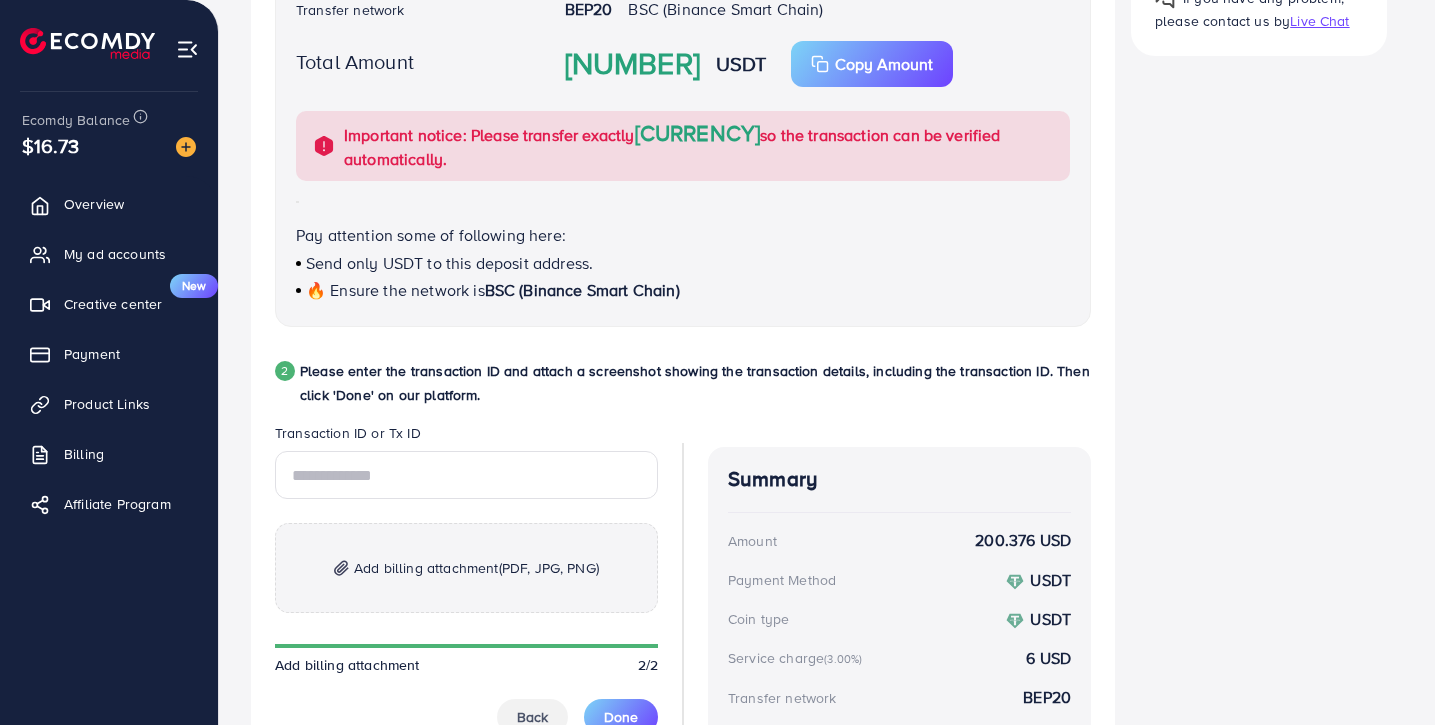 scroll, scrollTop: 761, scrollLeft: 0, axis: vertical 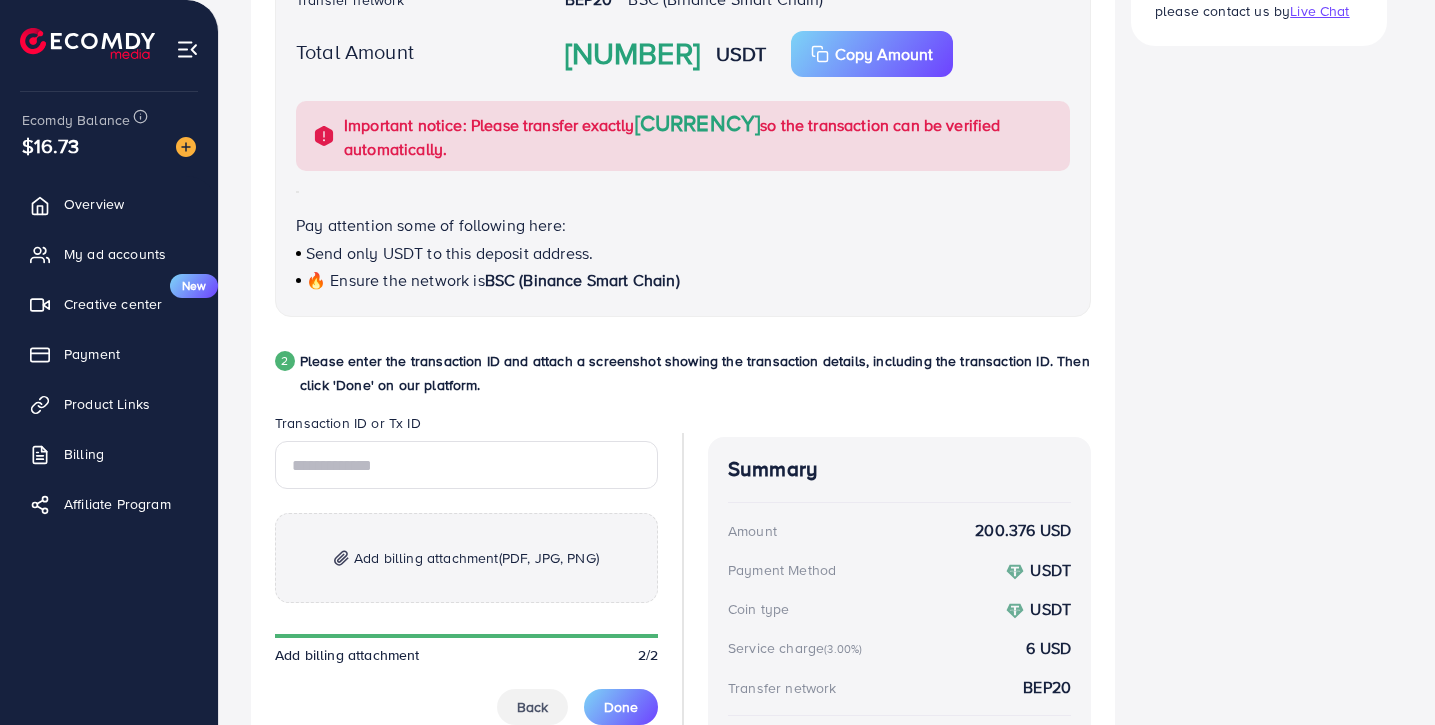 click on "Add billing attachment  (PDF, JPG, PNG)" at bounding box center [476, 558] 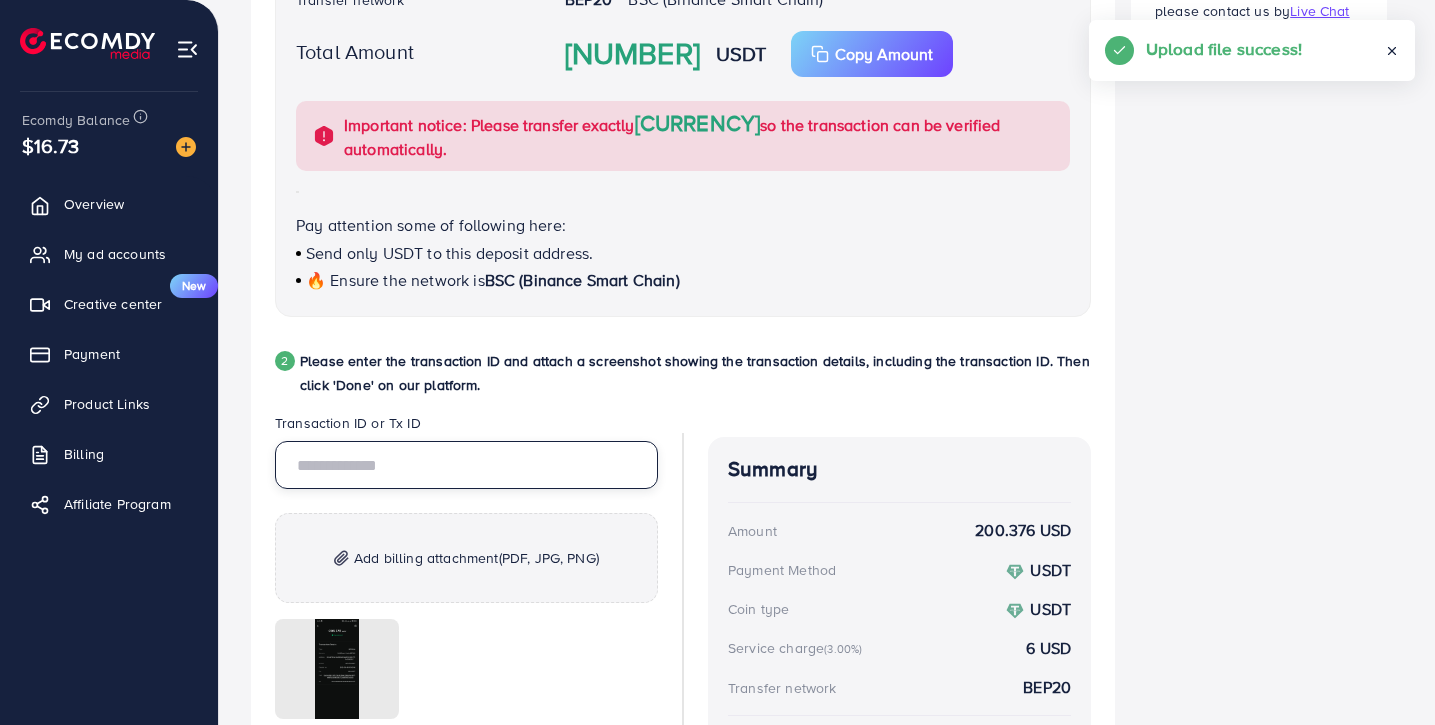 click at bounding box center (466, 465) 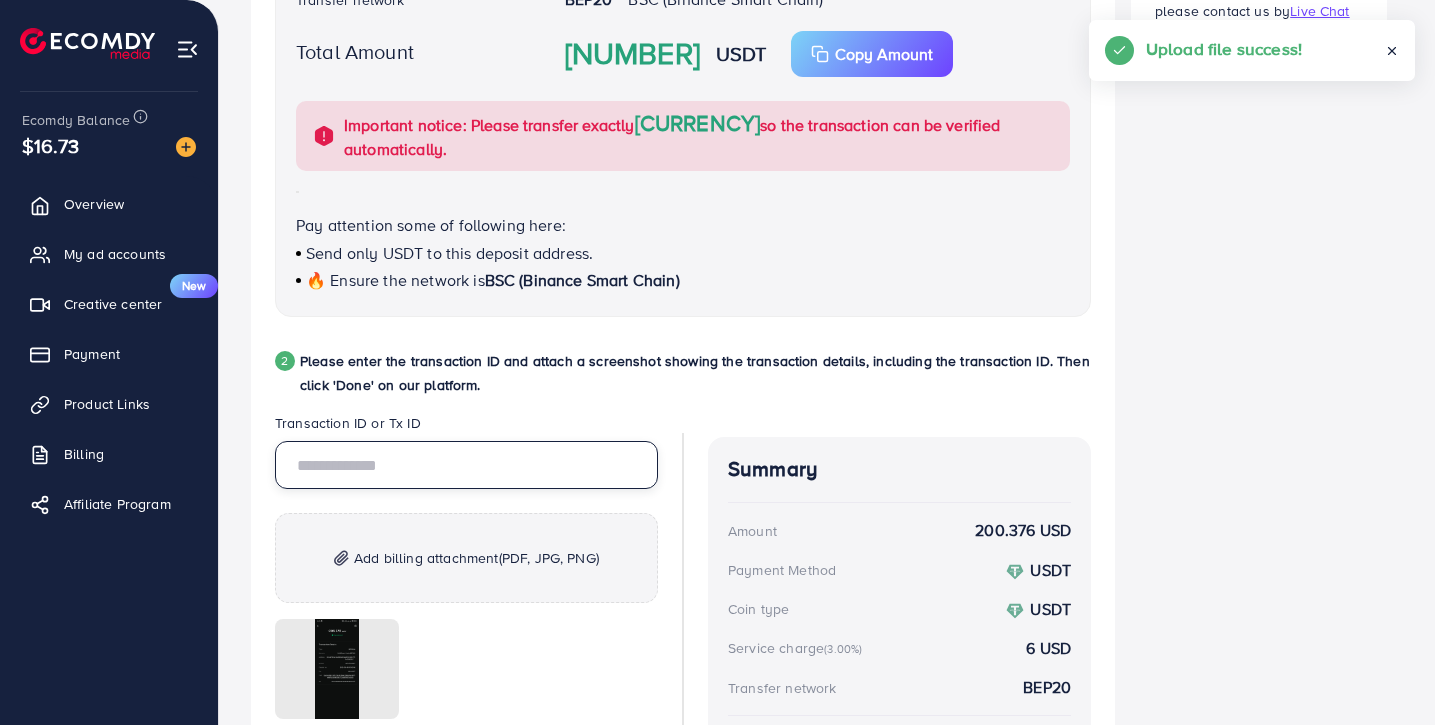 paste on "**********" 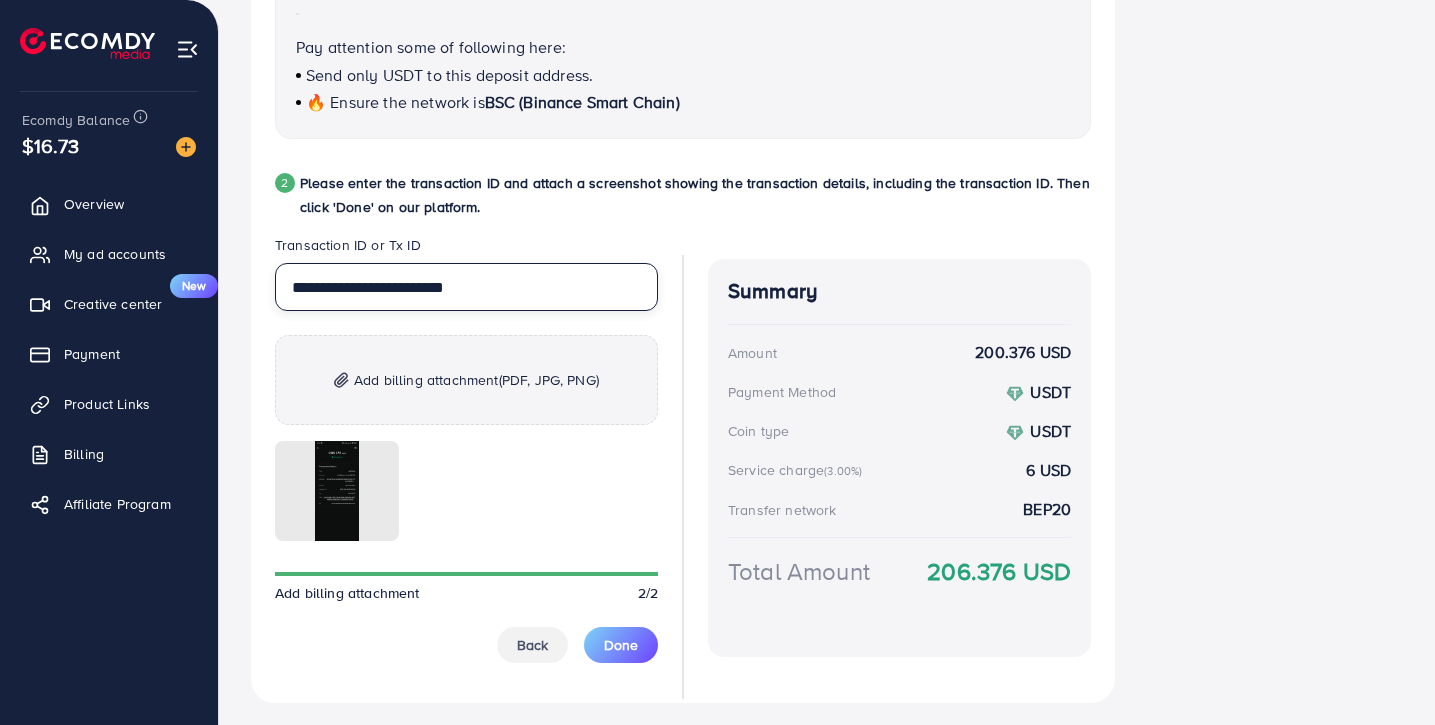 scroll, scrollTop: 990, scrollLeft: 0, axis: vertical 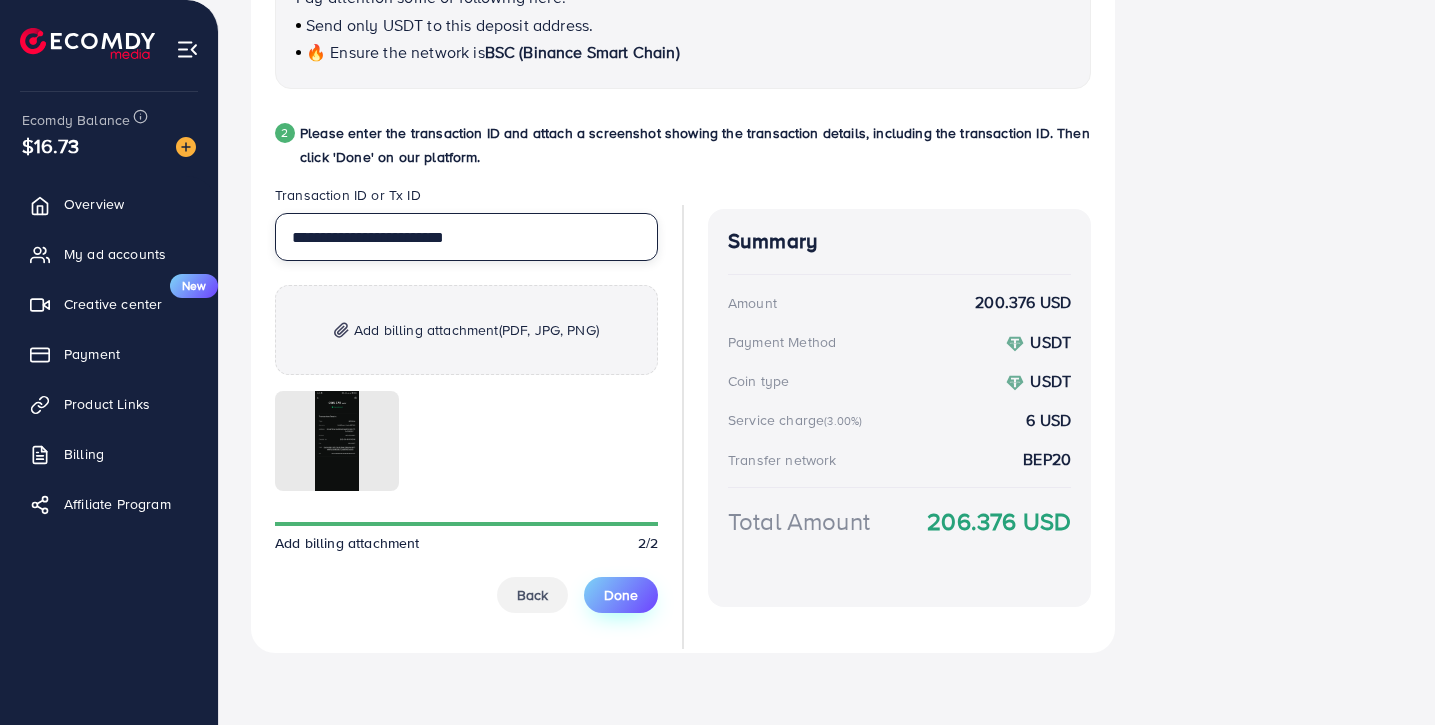 type on "**********" 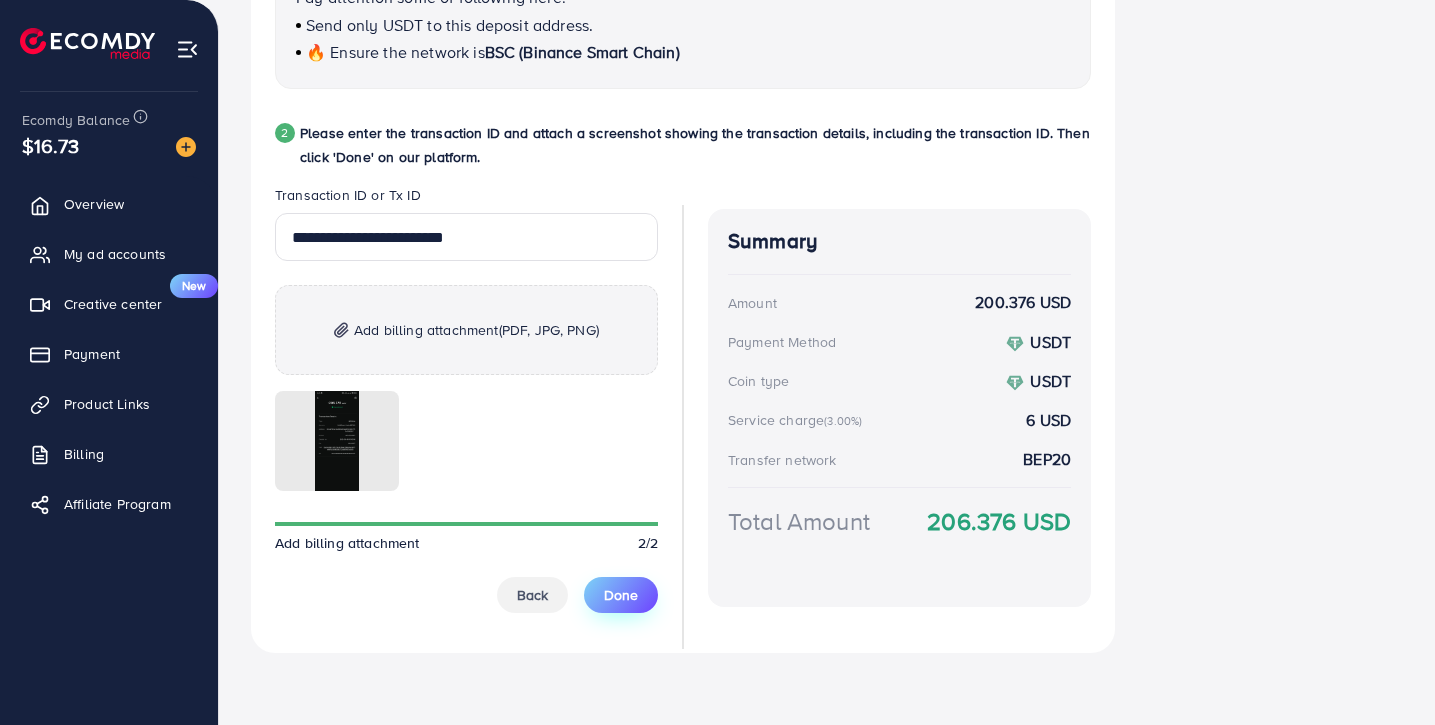 click on "Done" at bounding box center [621, 595] 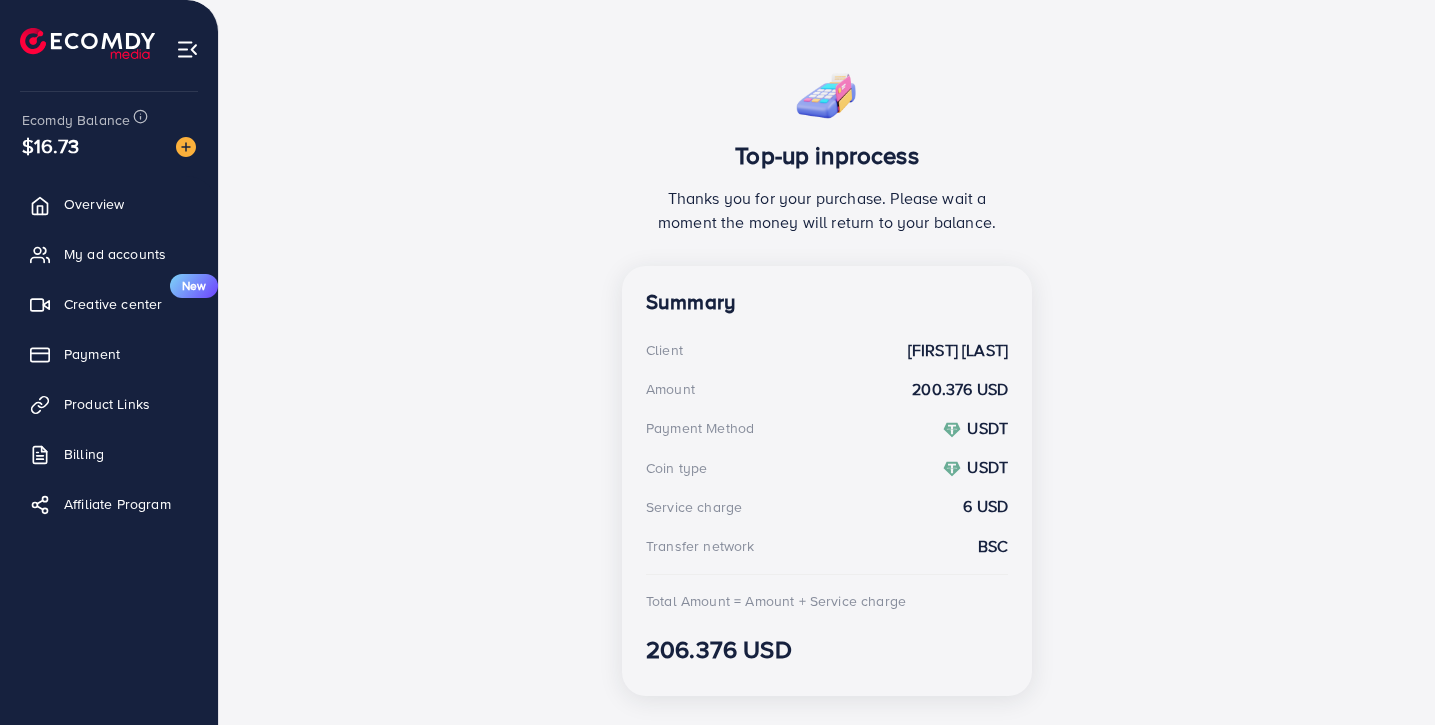 scroll, scrollTop: 377, scrollLeft: 0, axis: vertical 